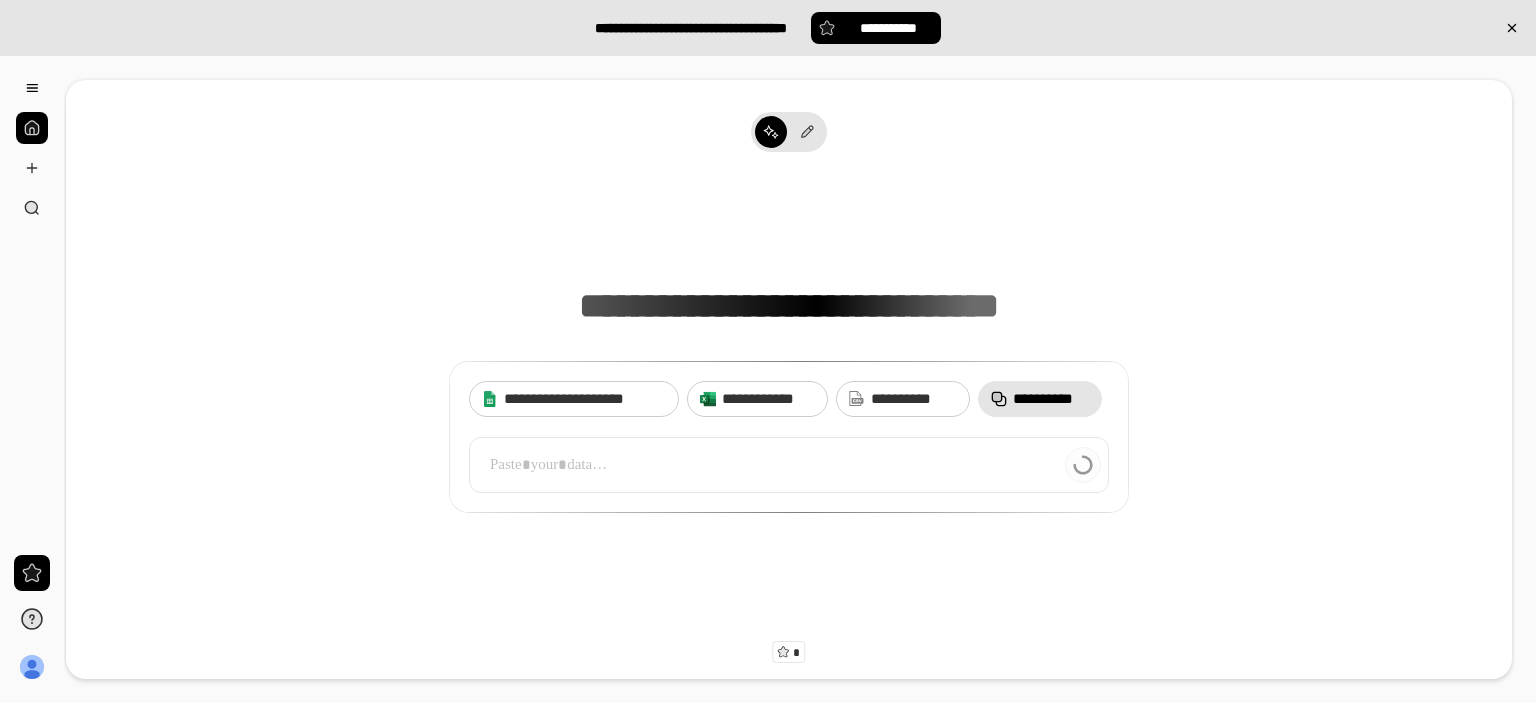 scroll, scrollTop: 0, scrollLeft: 0, axis: both 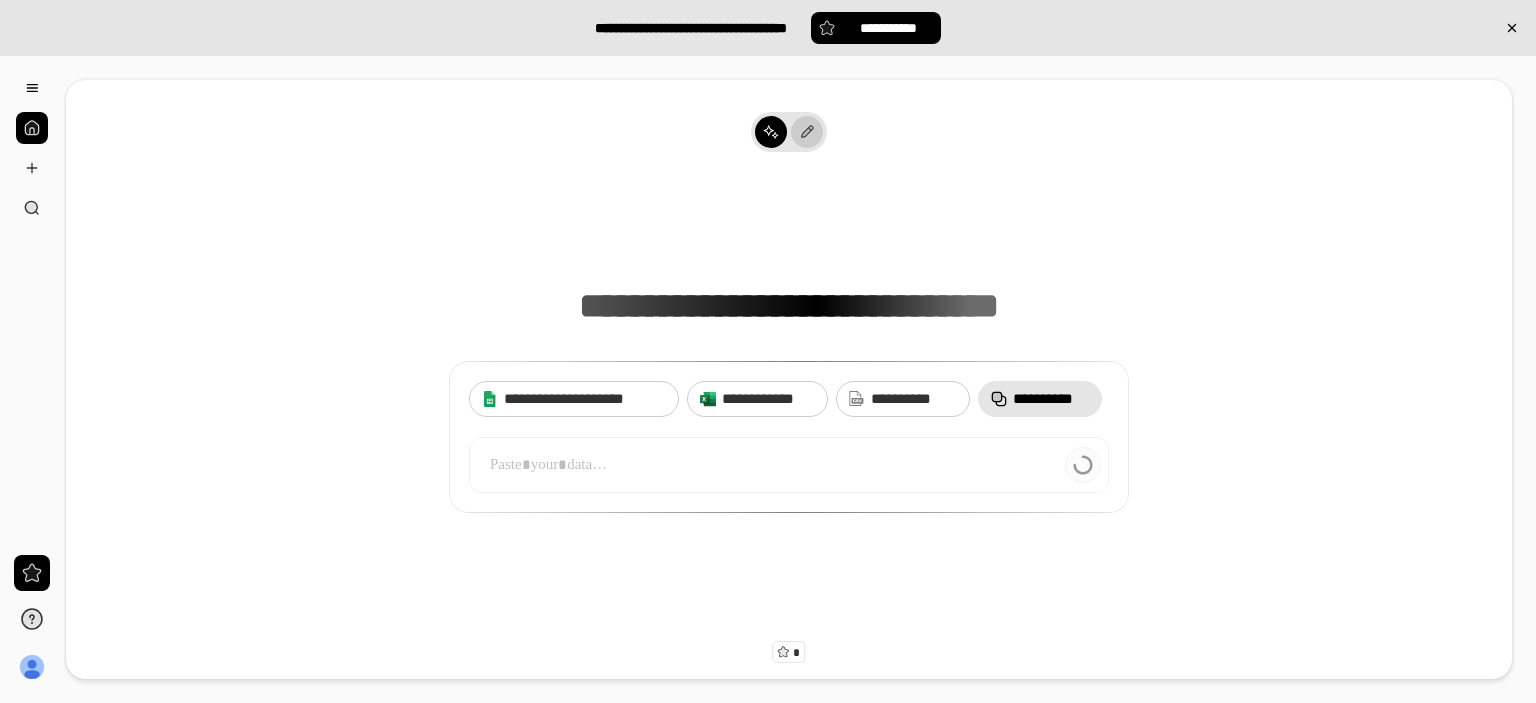 click 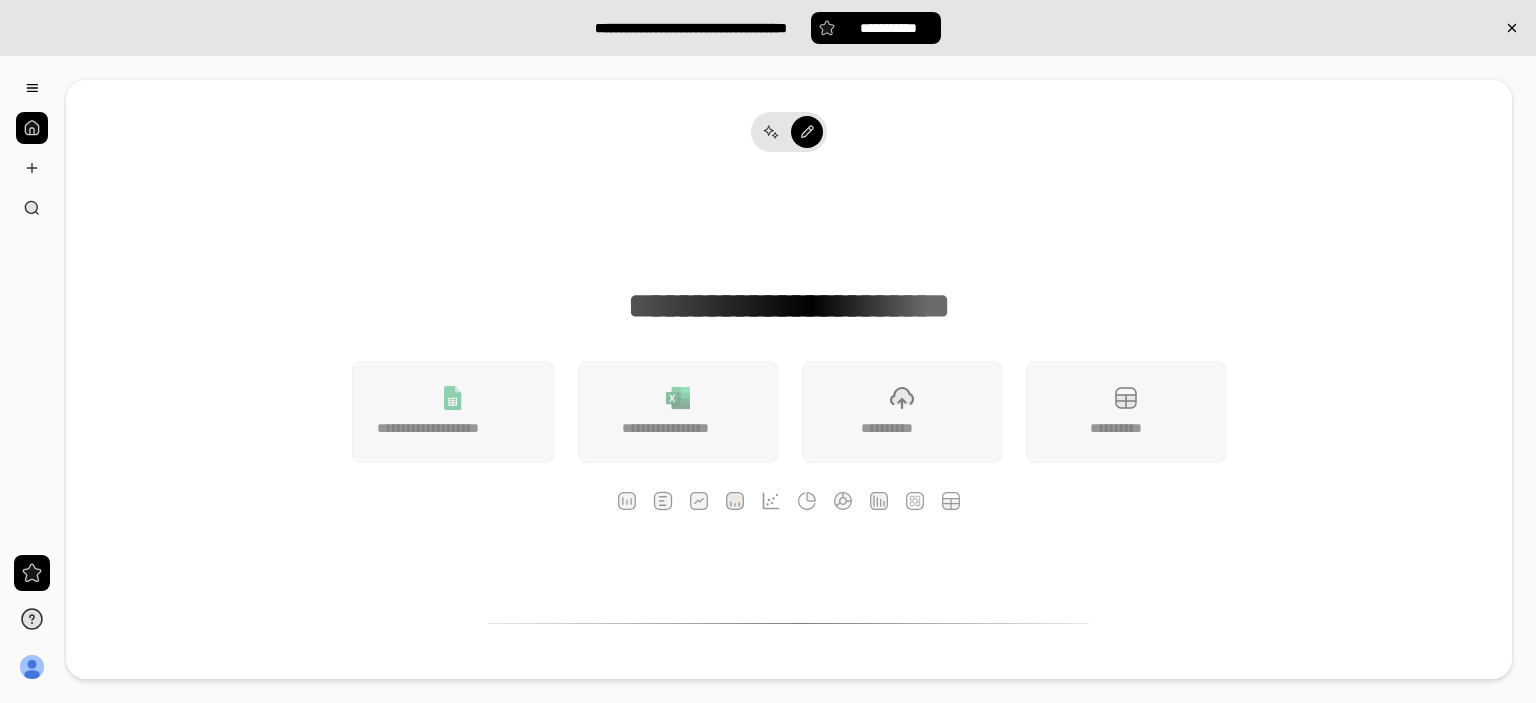 click on "**********" at bounding box center (789, 360) 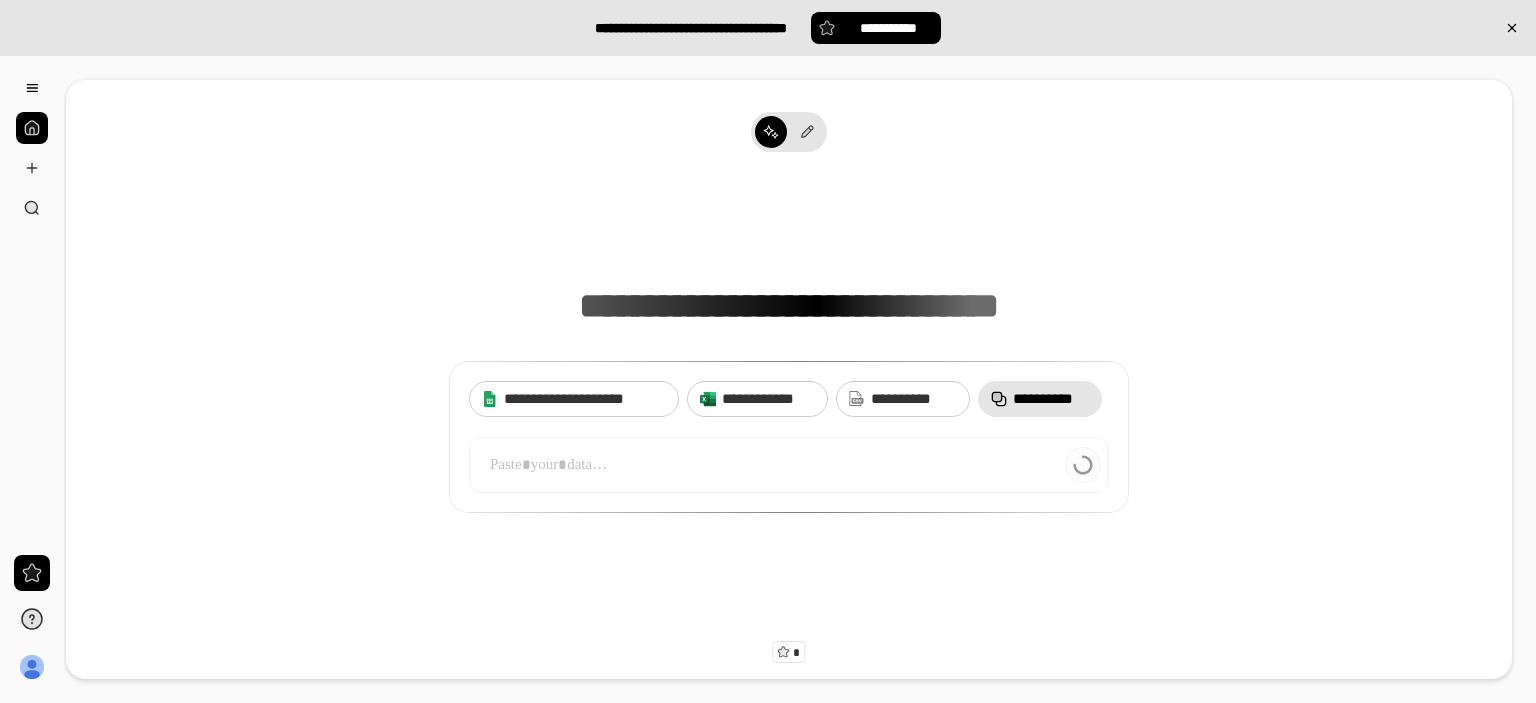 click on "**********" at bounding box center (1051, 399) 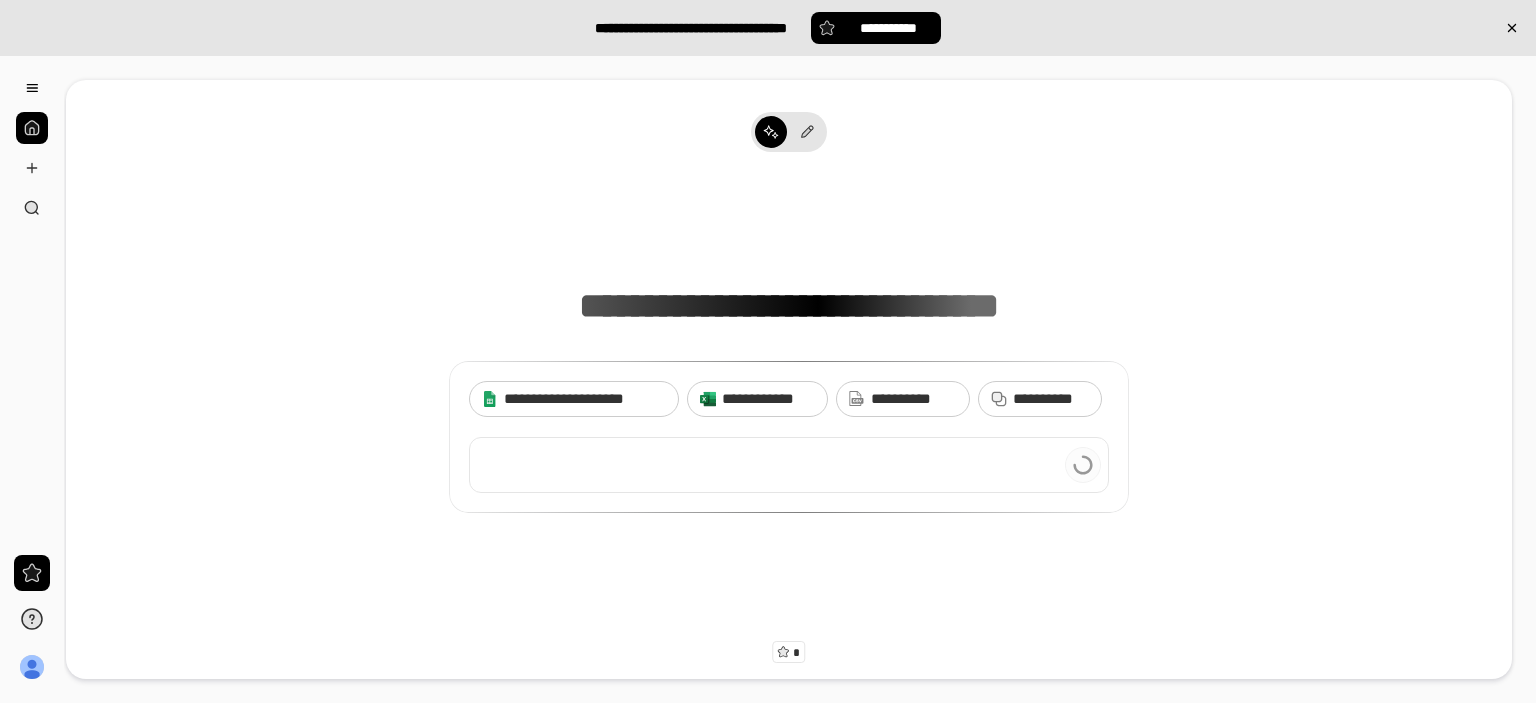 click at bounding box center [789, 465] 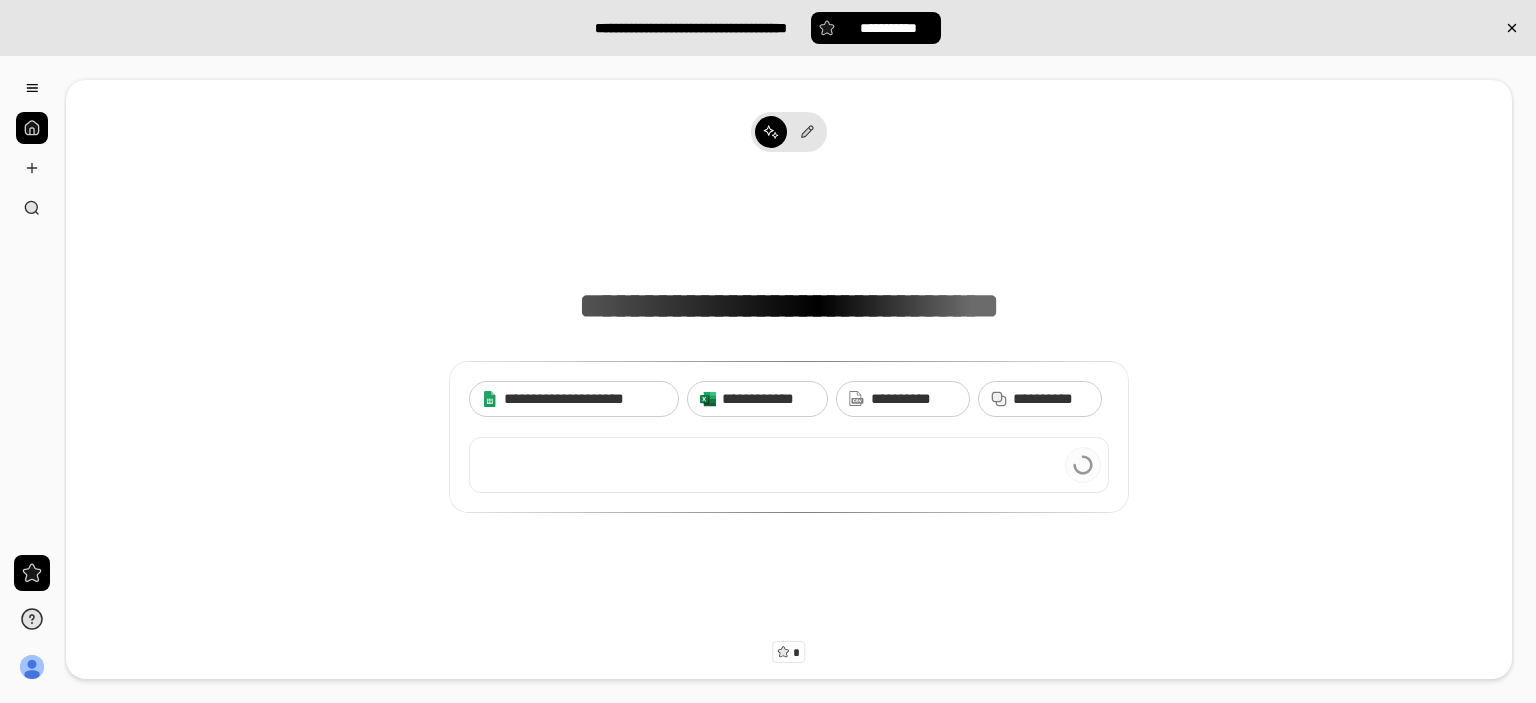 paste 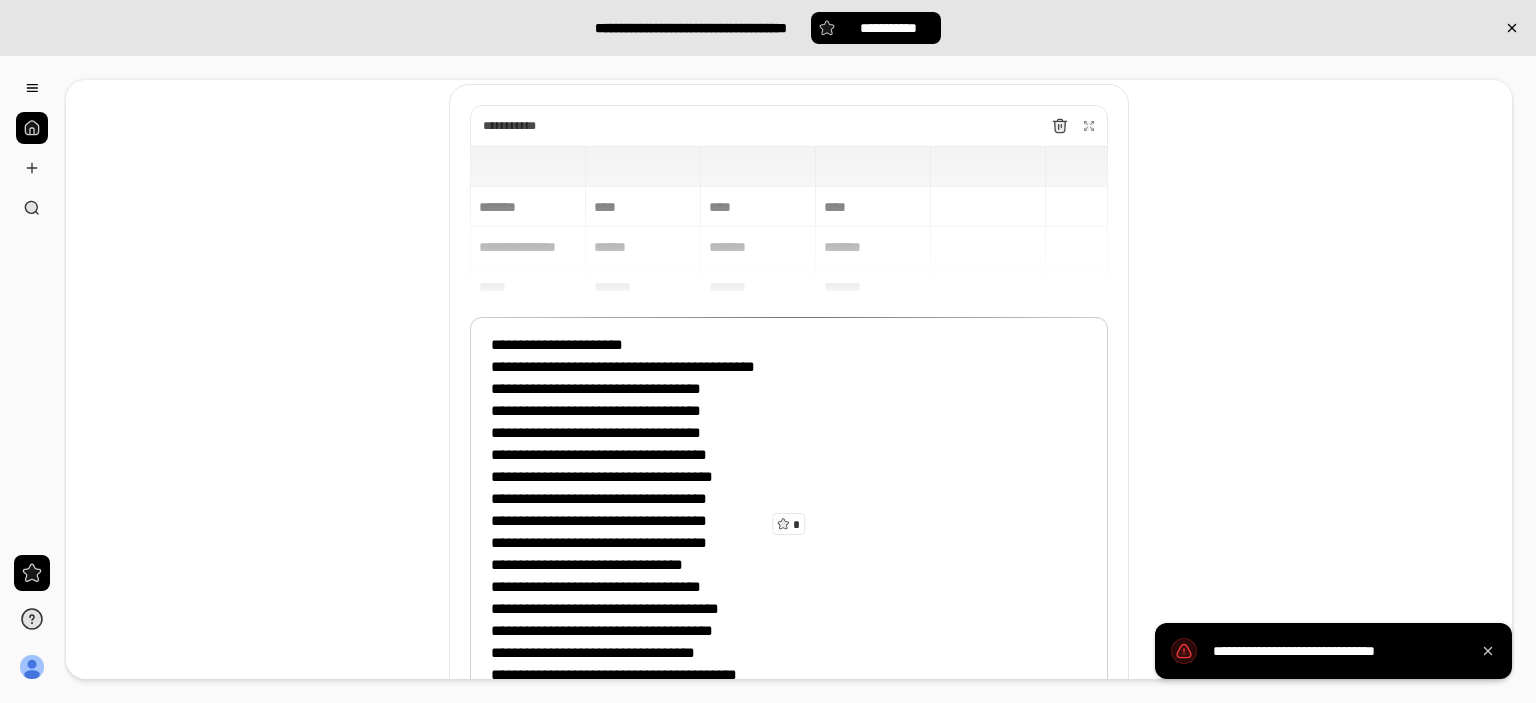 scroll, scrollTop: 0, scrollLeft: 0, axis: both 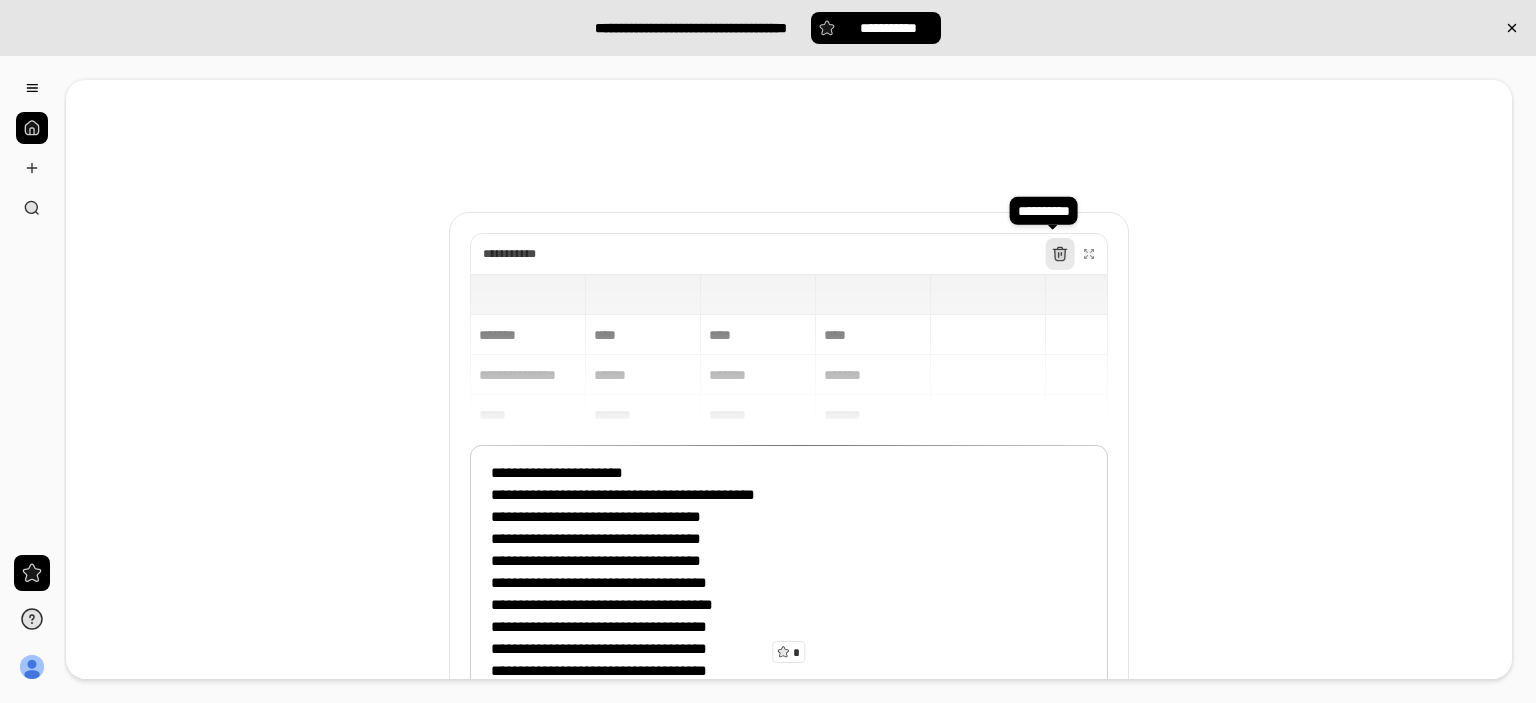 click at bounding box center [1059, 254] 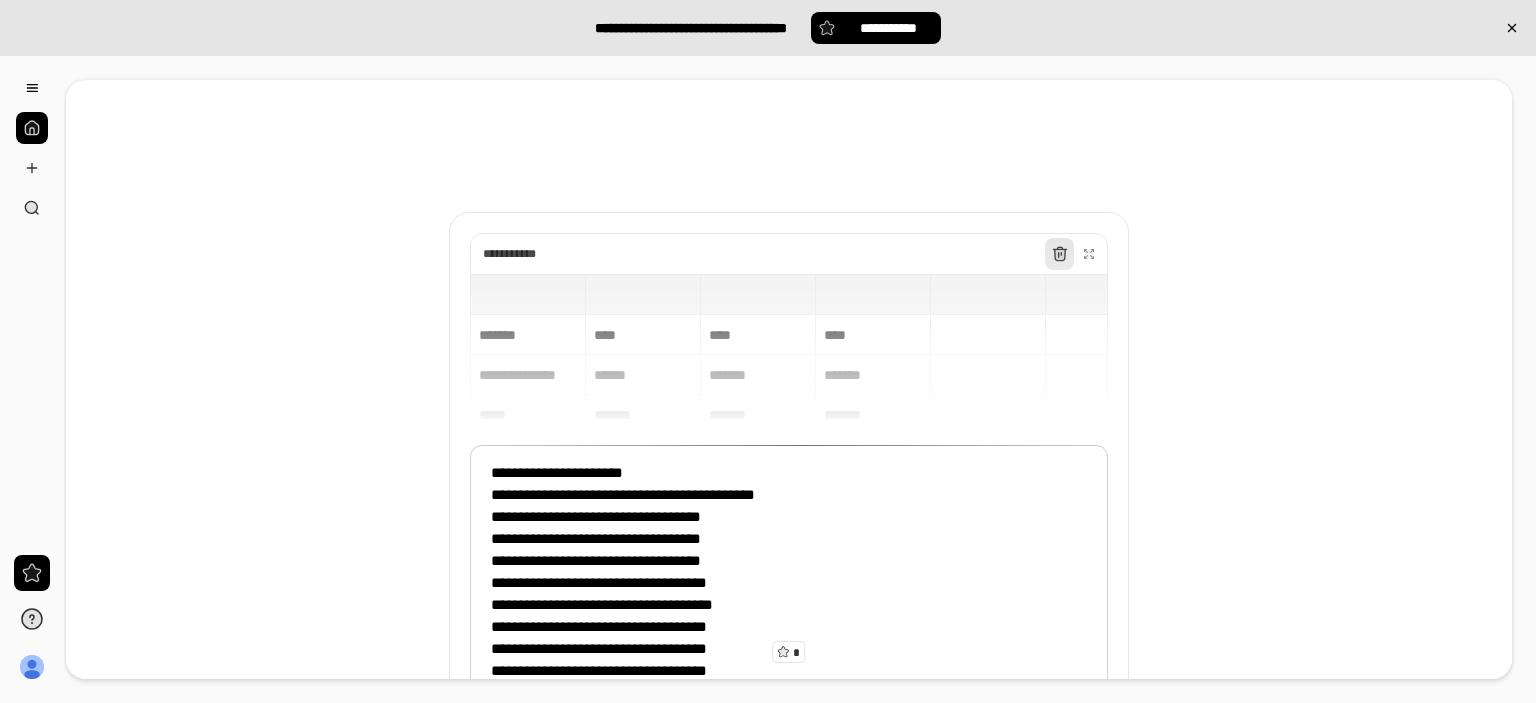 click 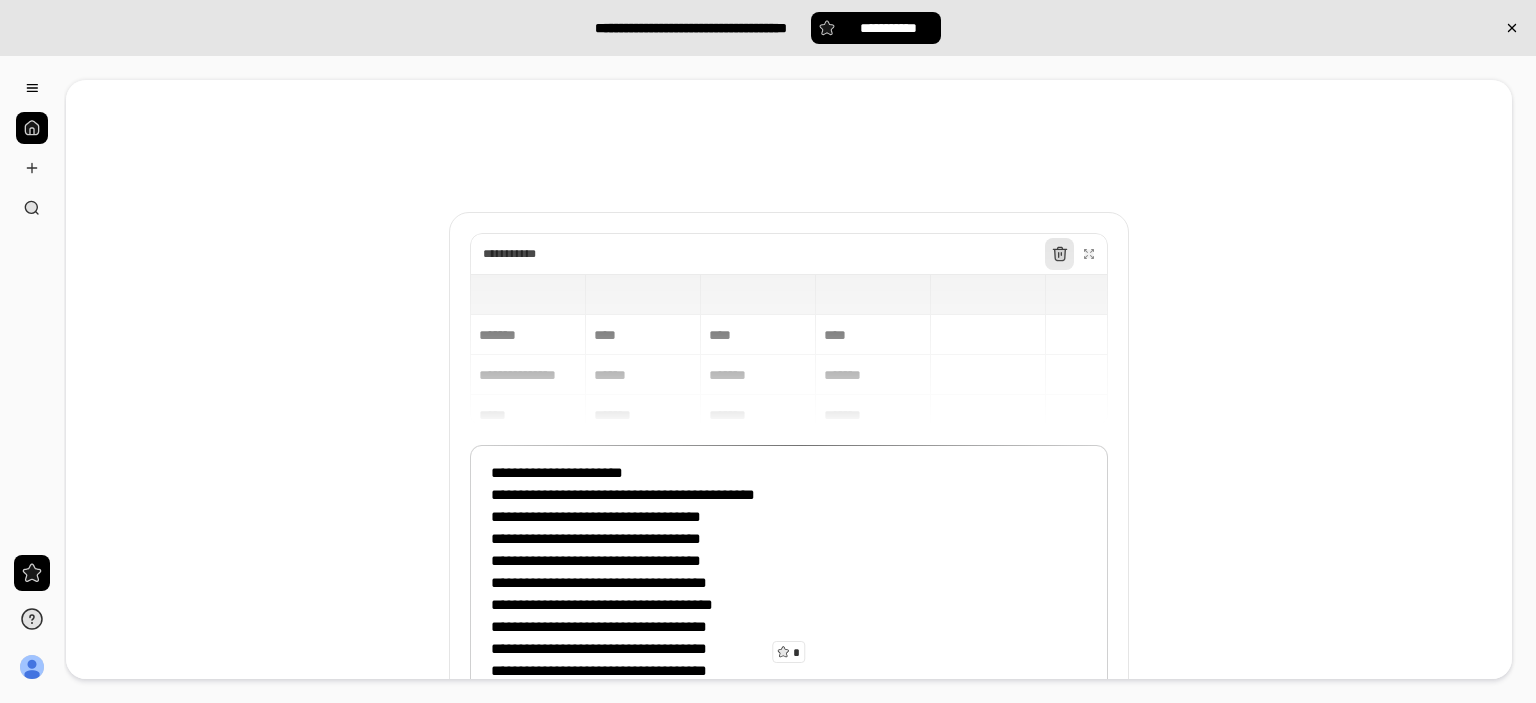 drag, startPoint x: 1055, startPoint y: 257, endPoint x: 1048, endPoint y: 244, distance: 14.764823 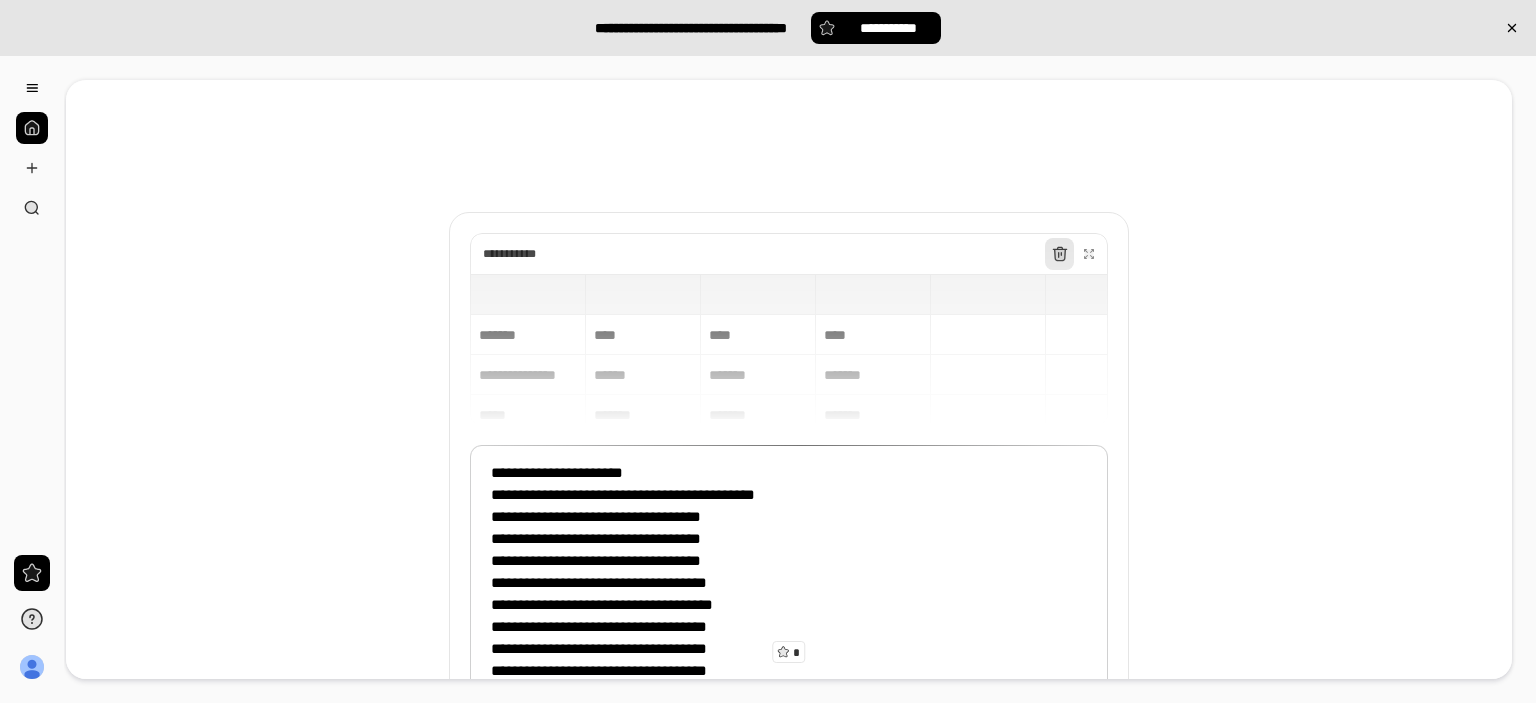click 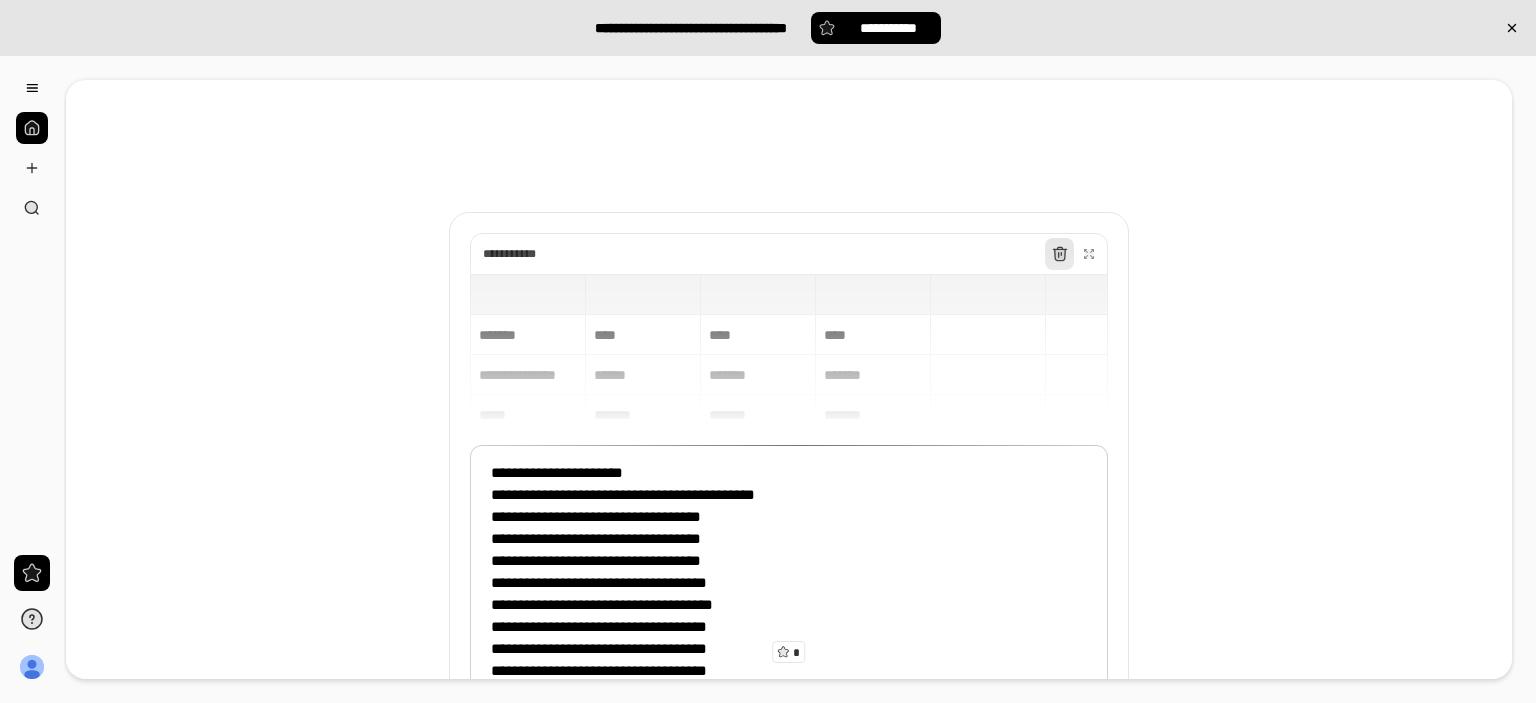 click 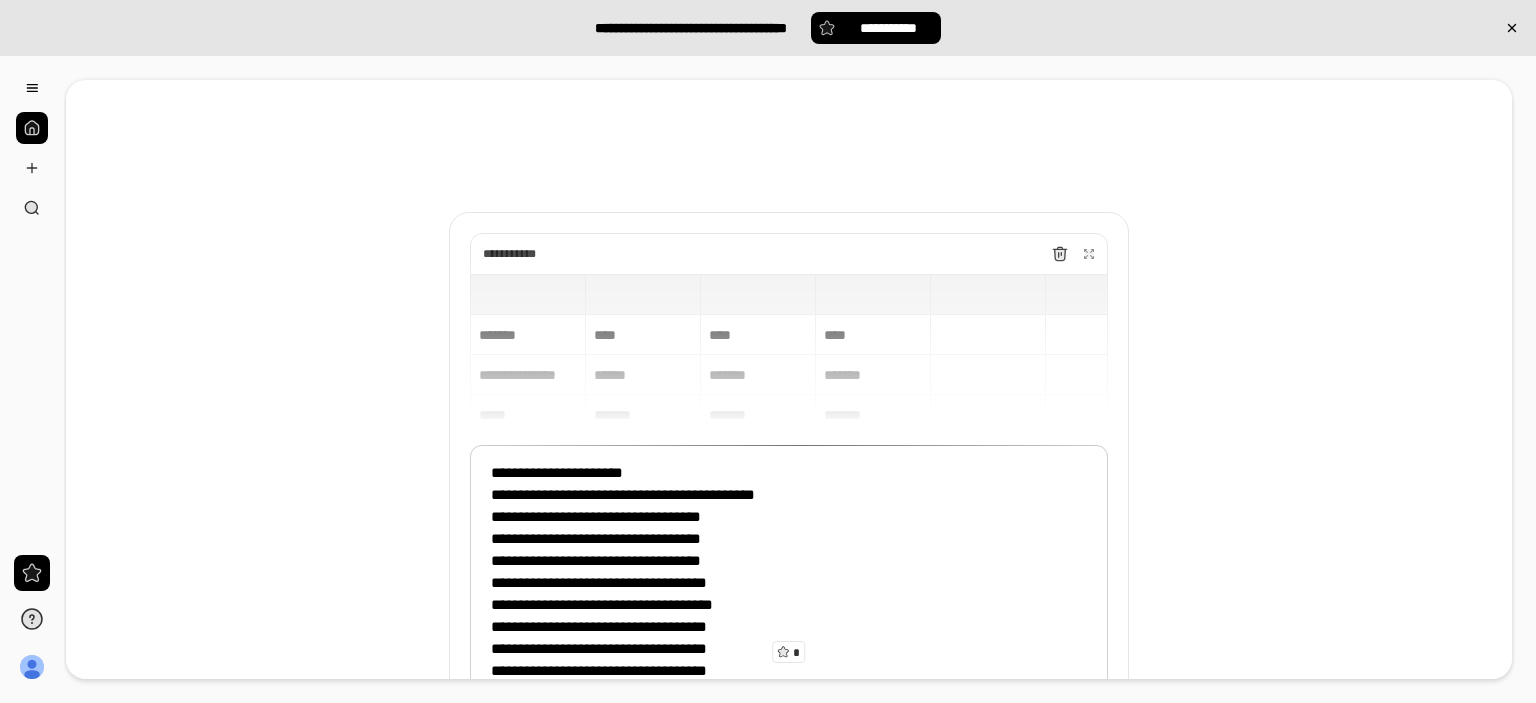 click at bounding box center (32, 128) 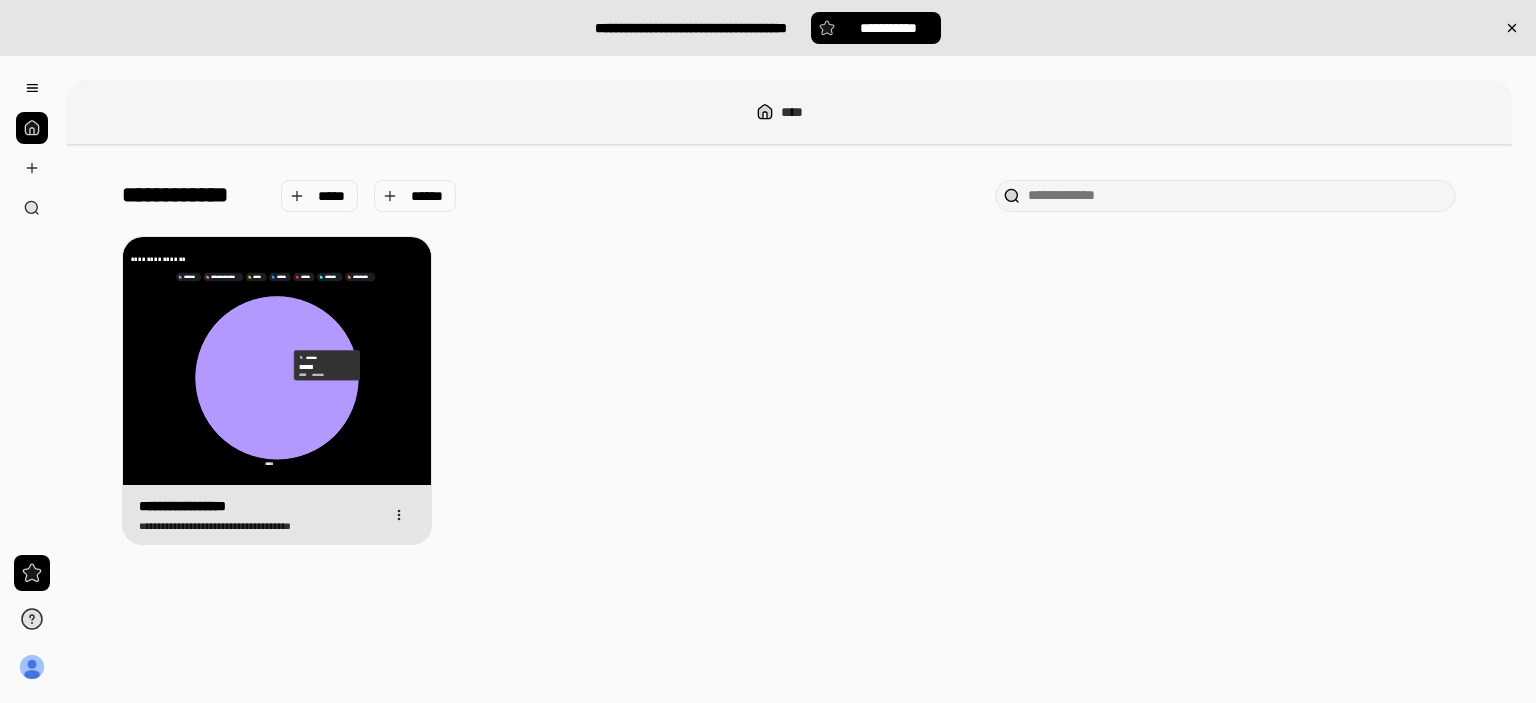 click 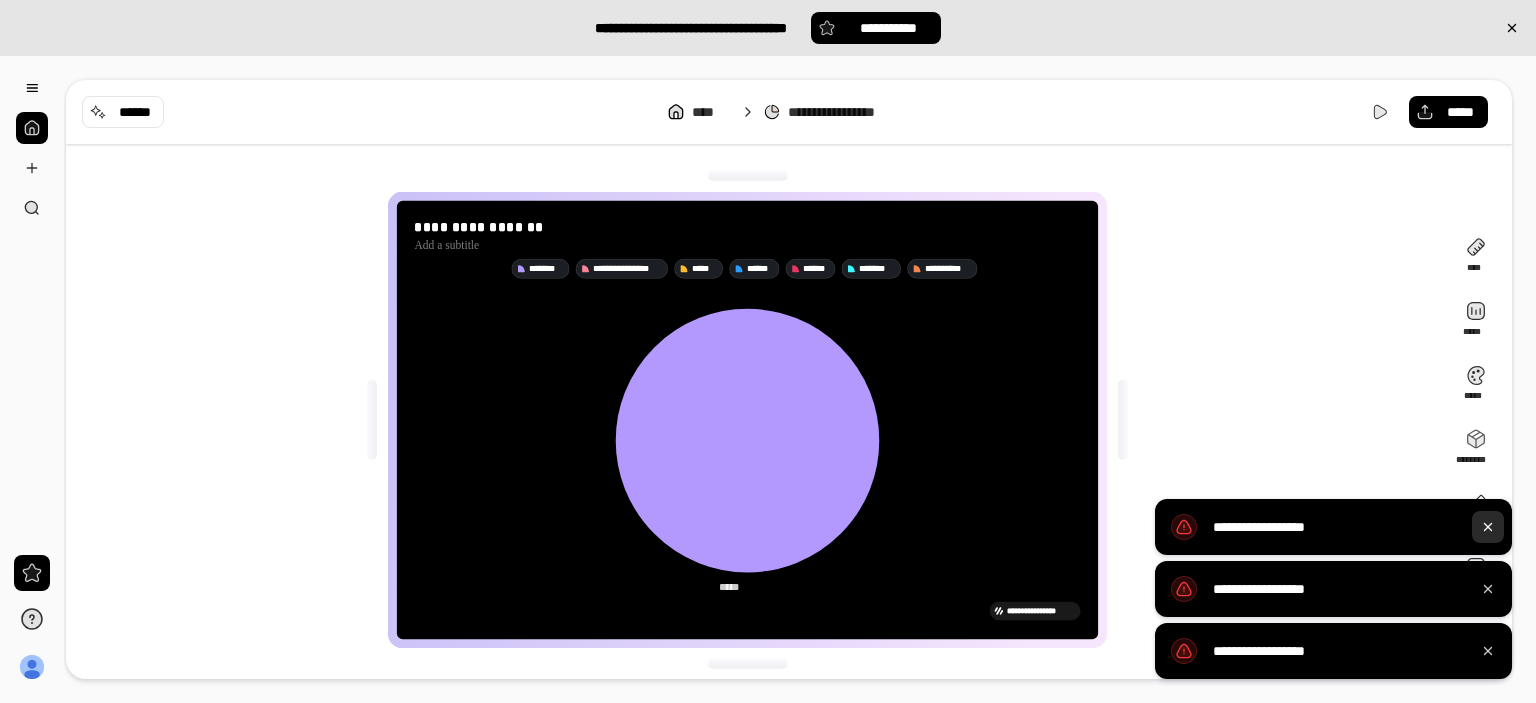 click at bounding box center (1488, 527) 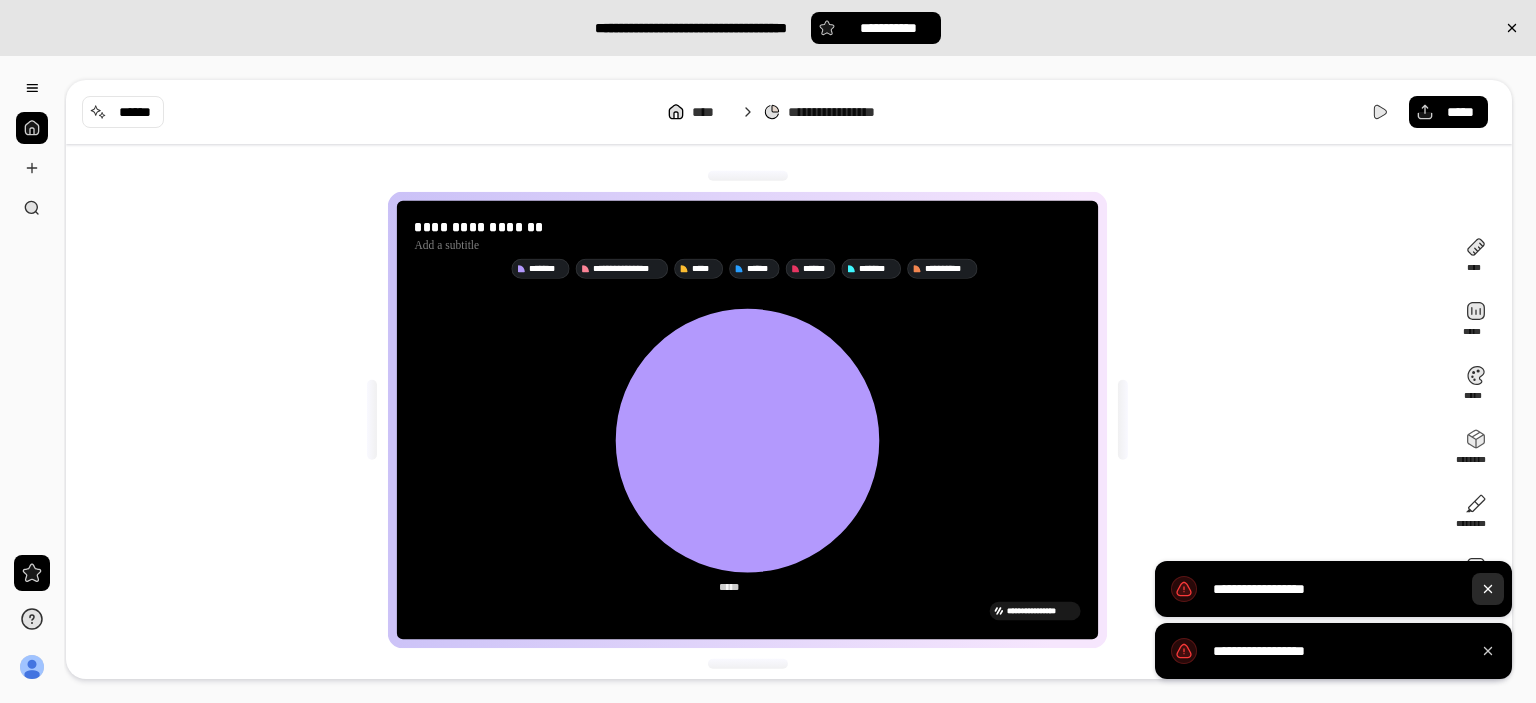 click at bounding box center (1488, 589) 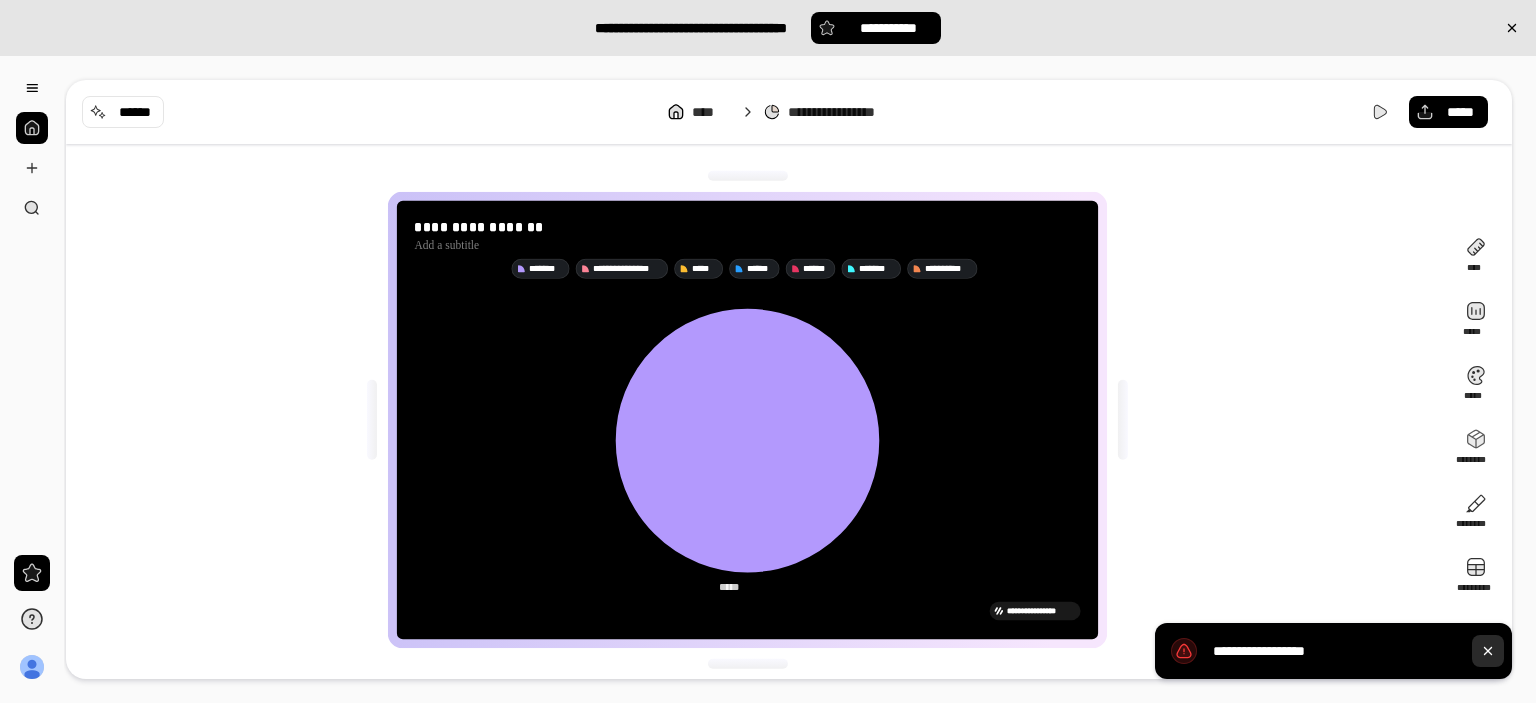 click at bounding box center [1488, 651] 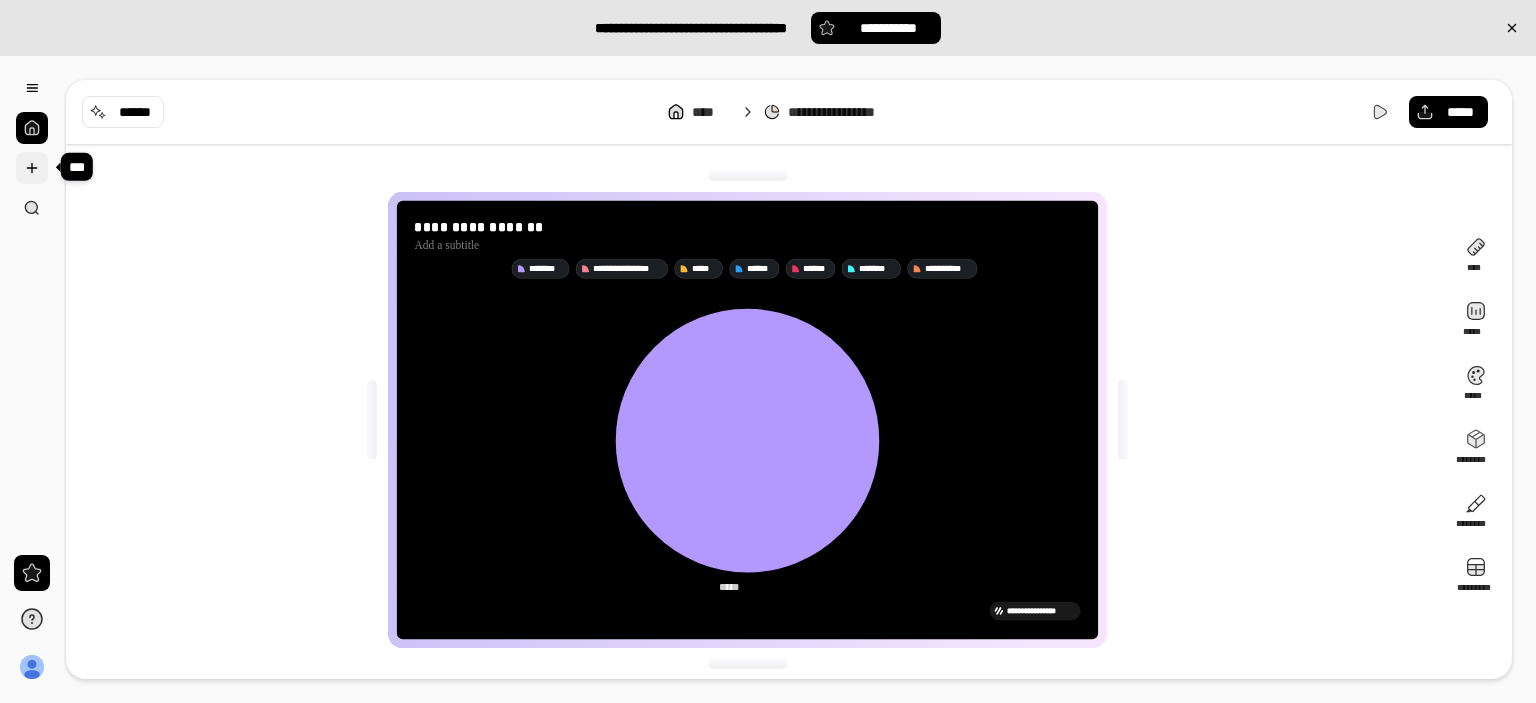 click at bounding box center [32, 168] 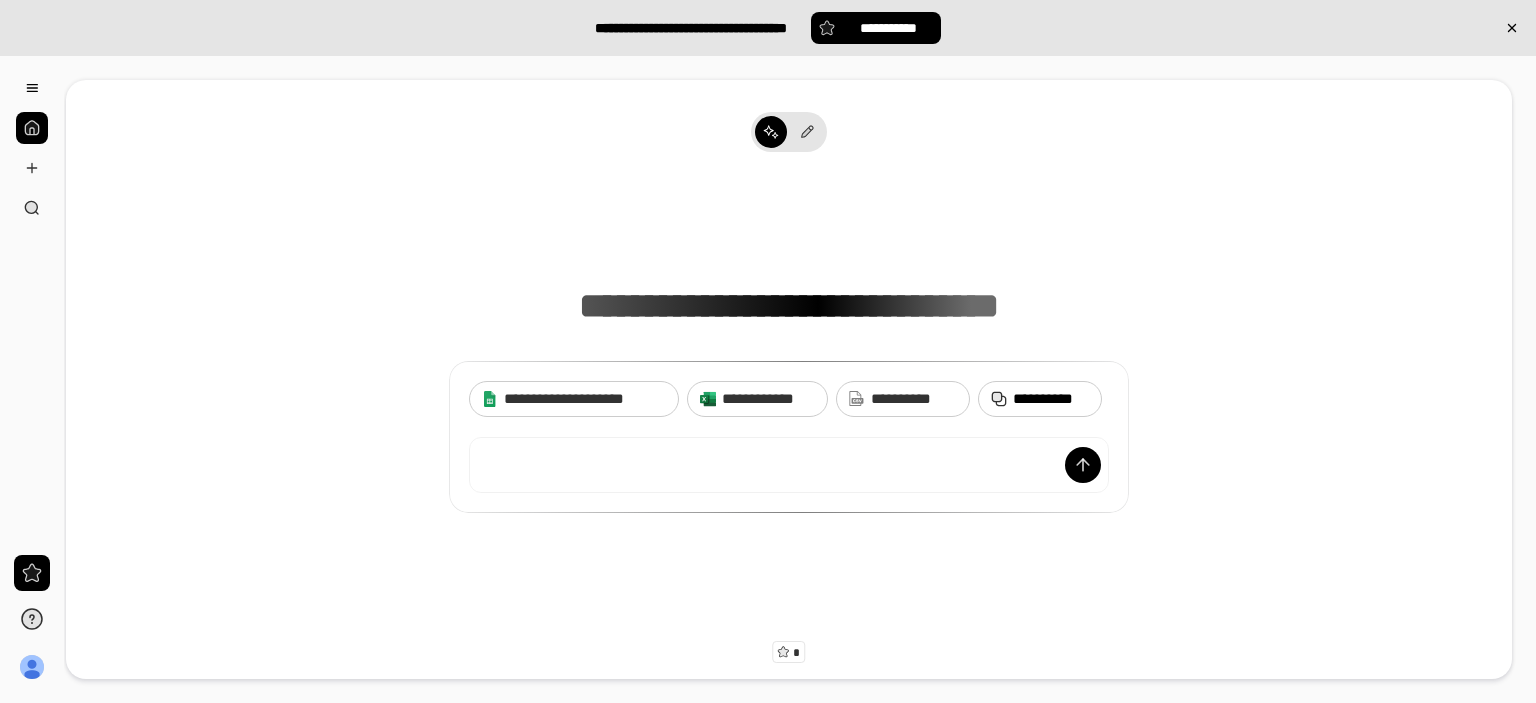 click on "**********" at bounding box center [1051, 399] 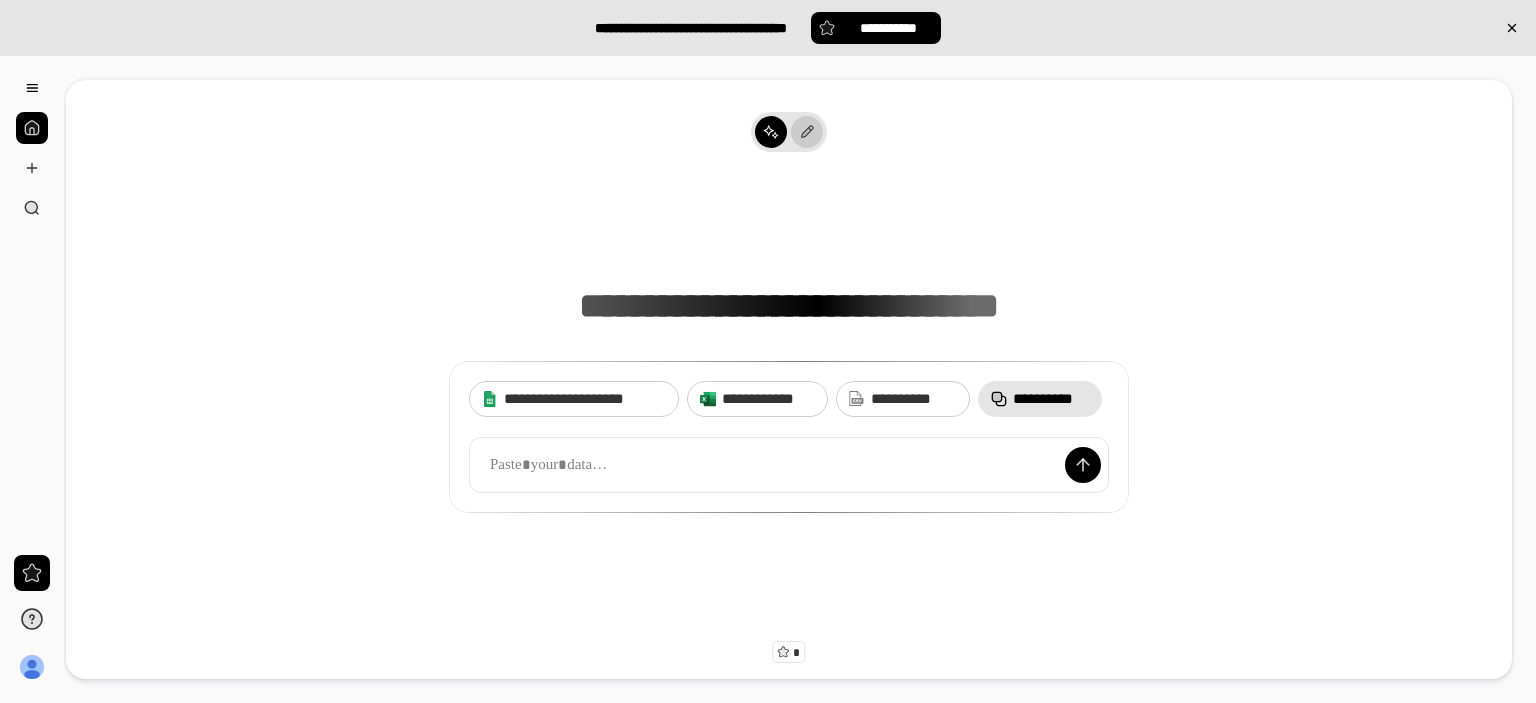 drag, startPoint x: 523, startPoint y: 463, endPoint x: 809, endPoint y: 133, distance: 436.68753 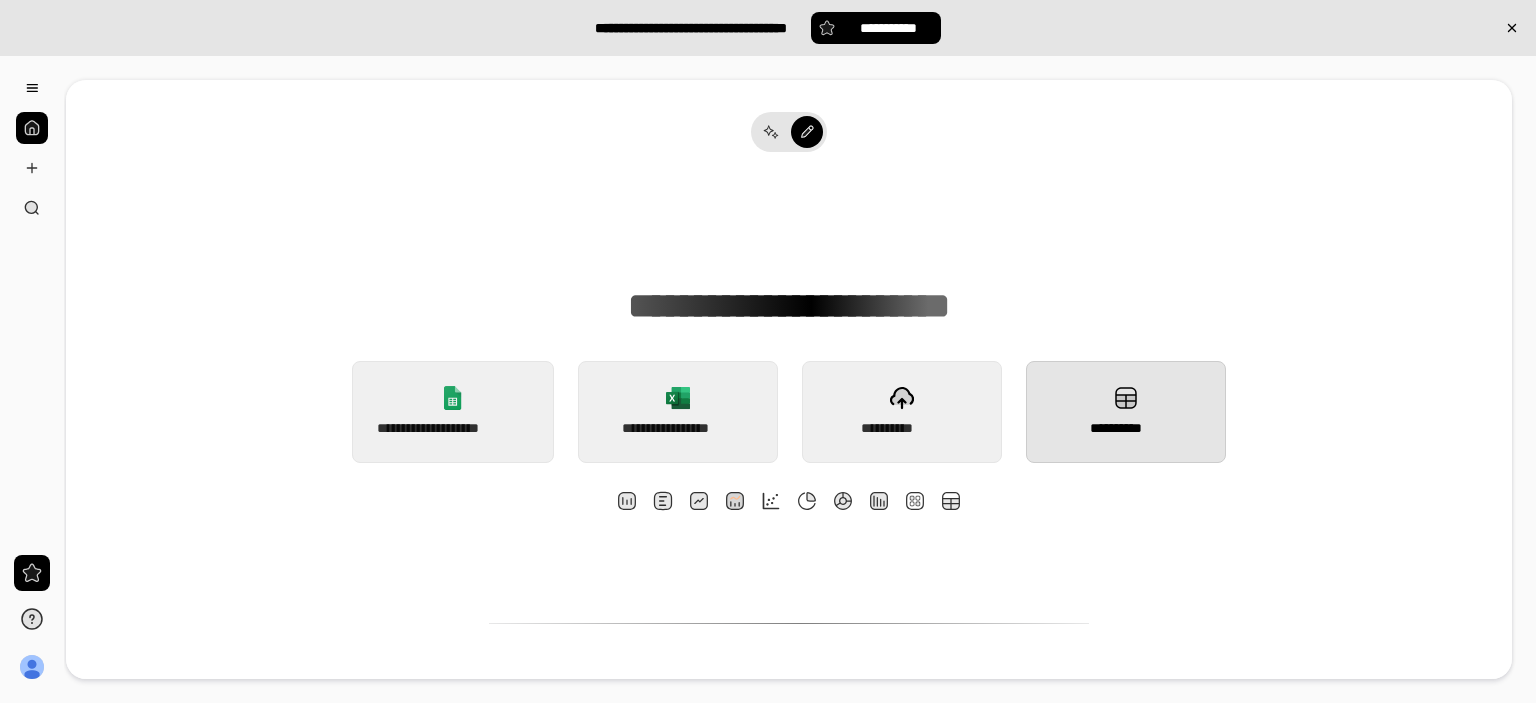 click on "**********" at bounding box center (1125, 428) 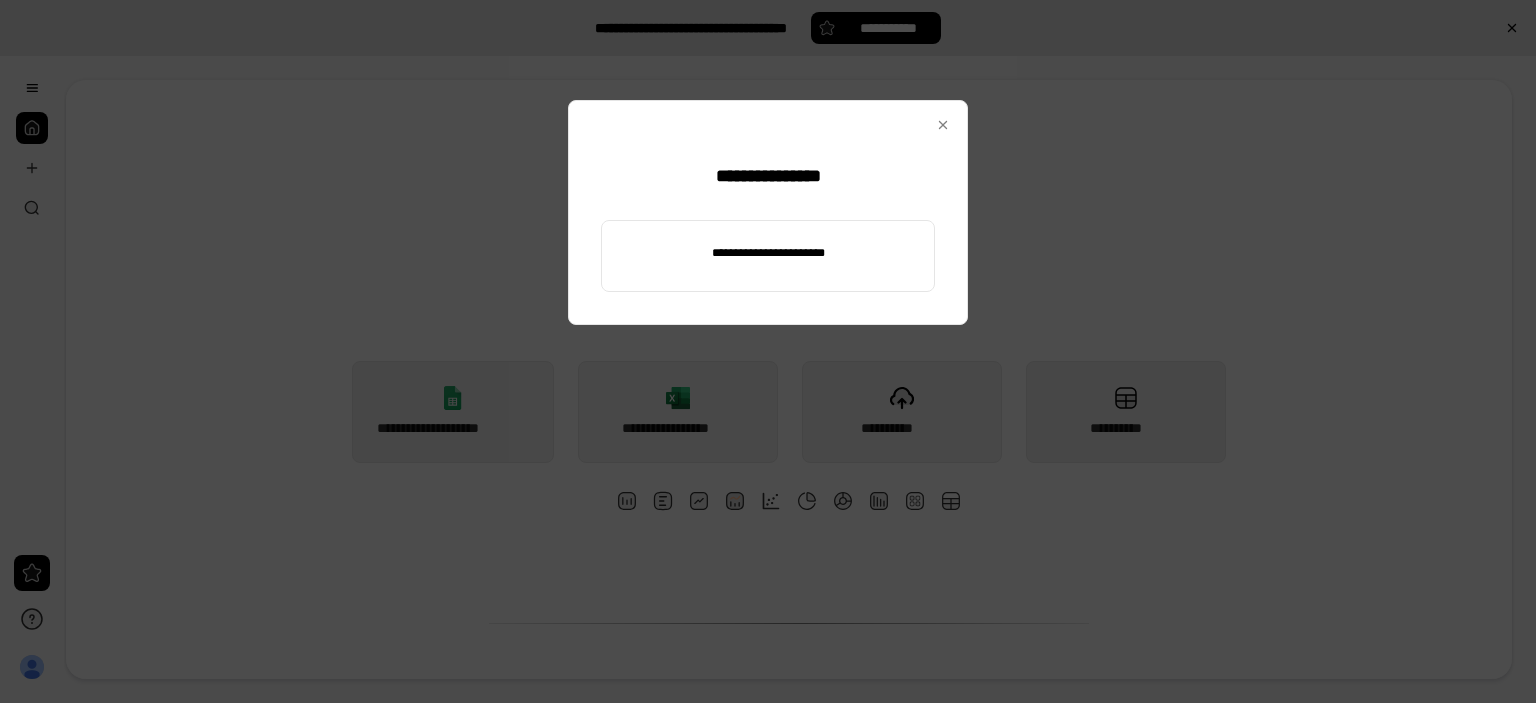 paste on "**********" 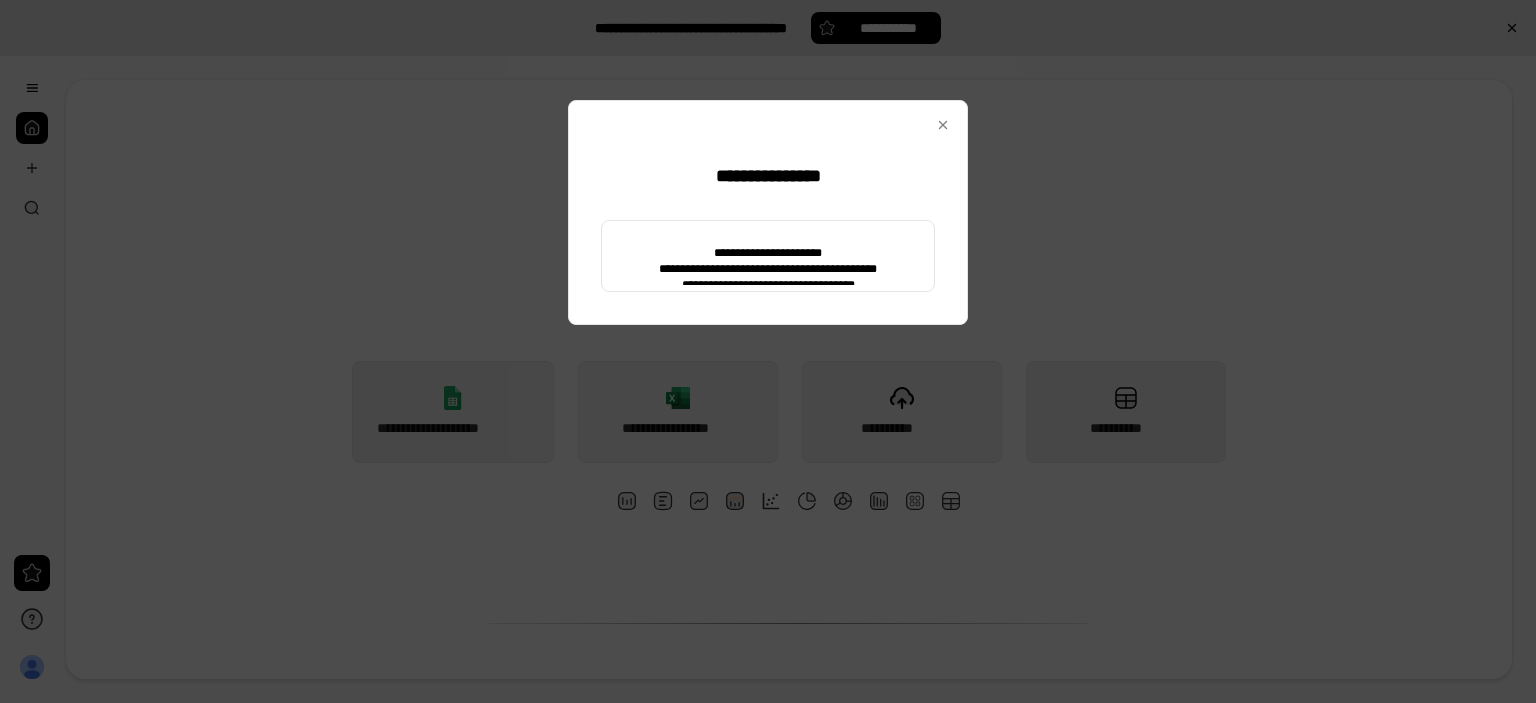 type on "**********" 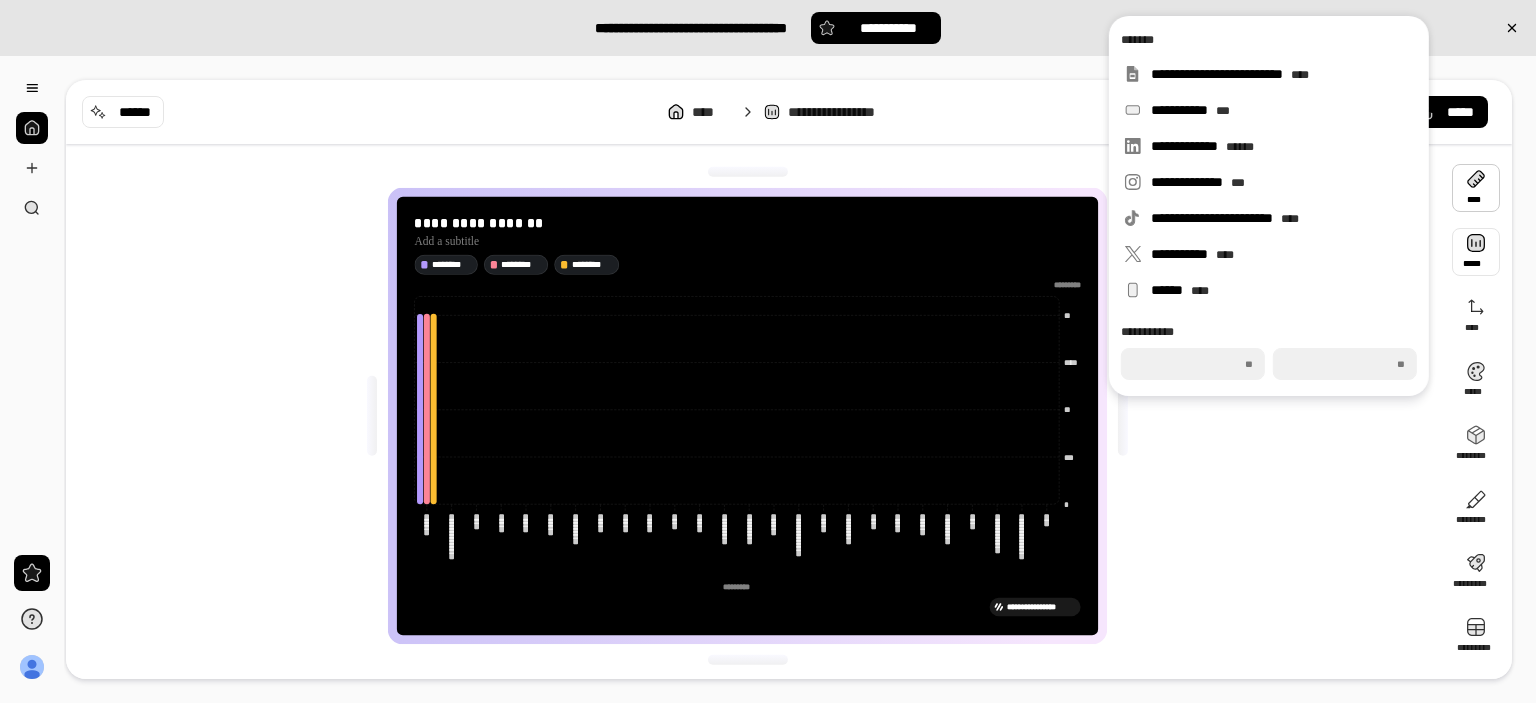 scroll, scrollTop: 0, scrollLeft: 0, axis: both 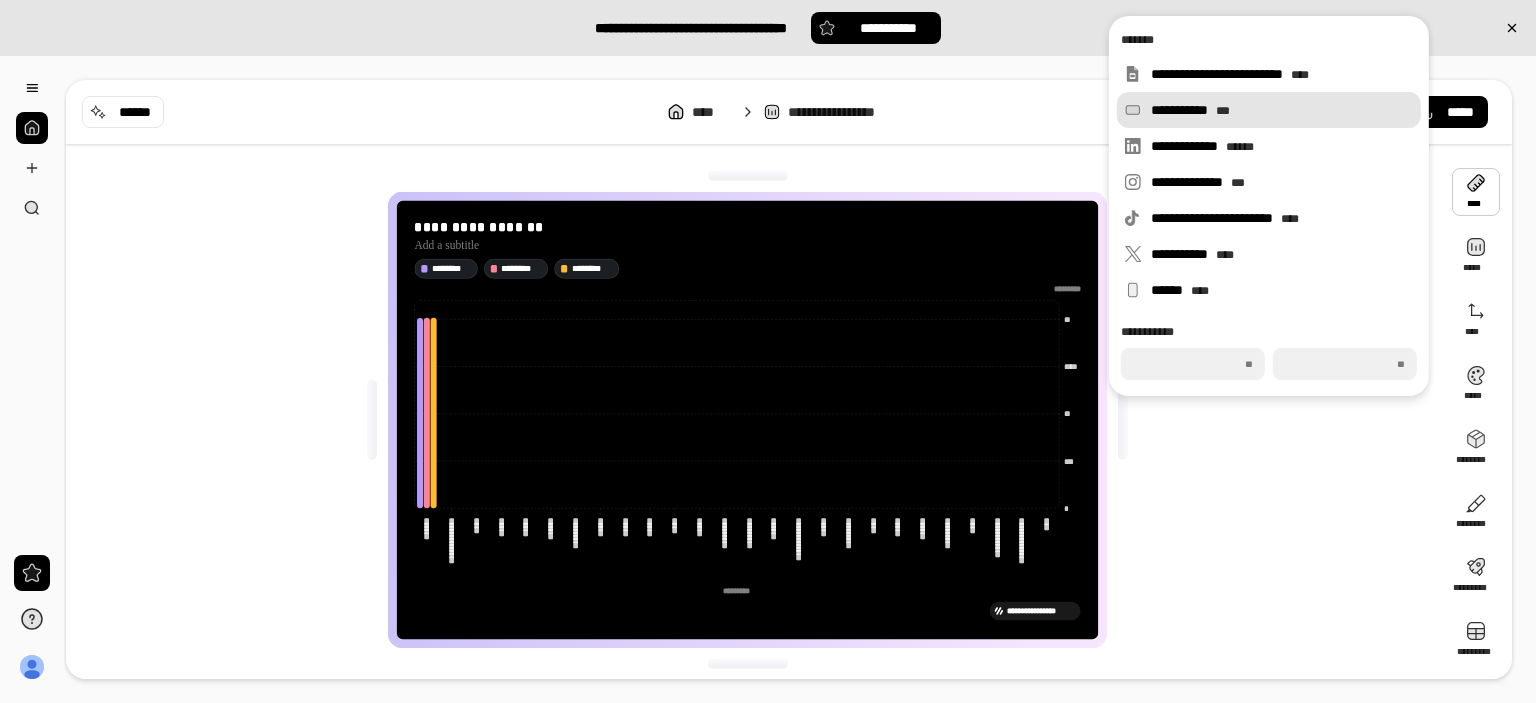 click on "**********" at bounding box center [1282, 110] 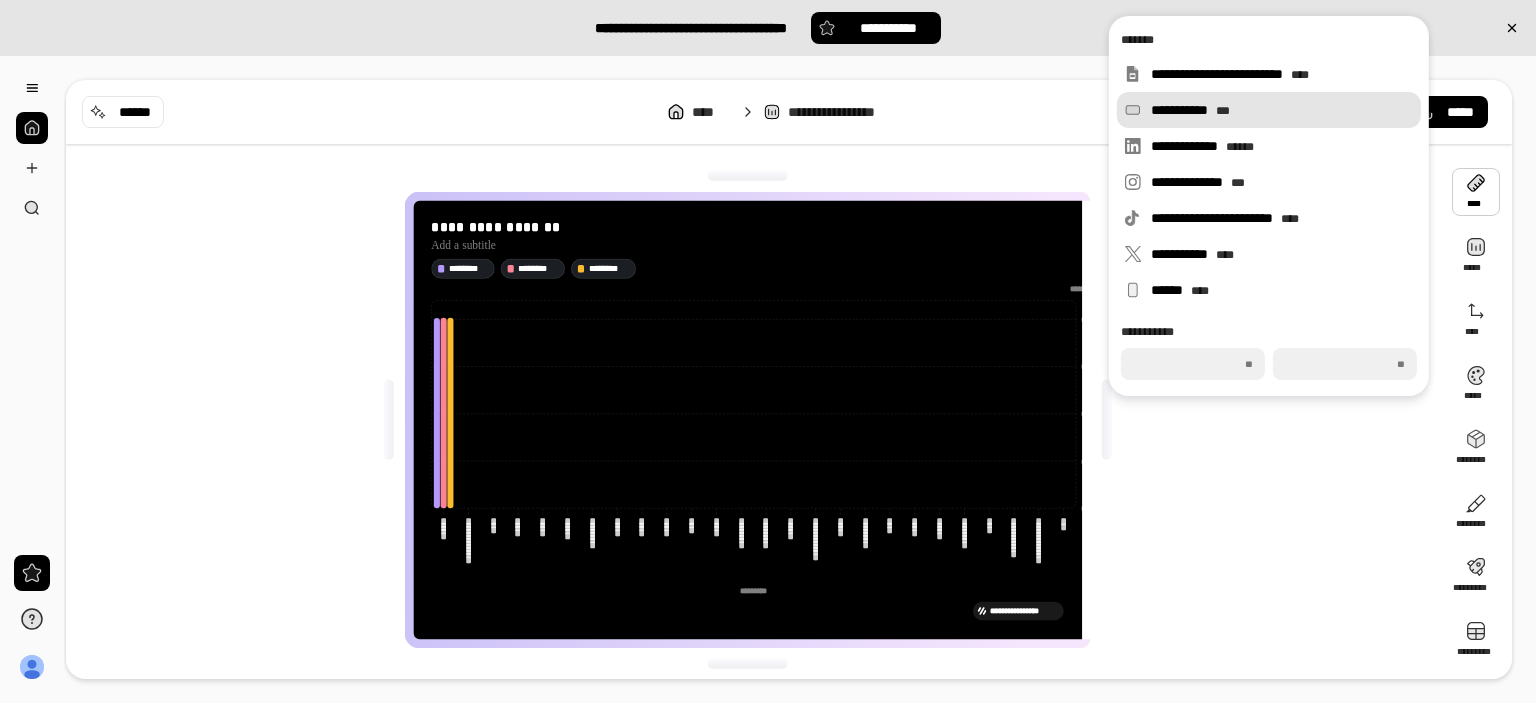 type on "***" 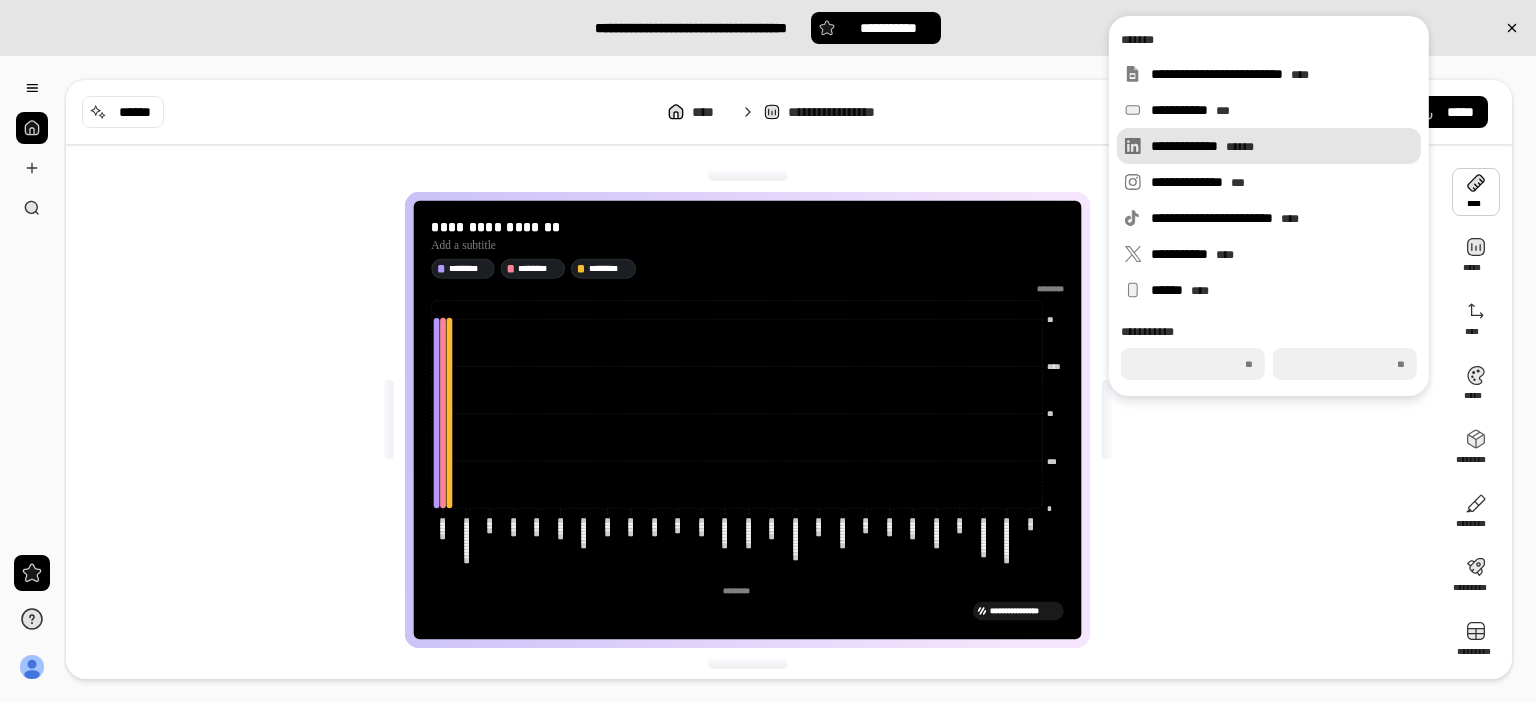 click on "**********" at bounding box center (1282, 146) 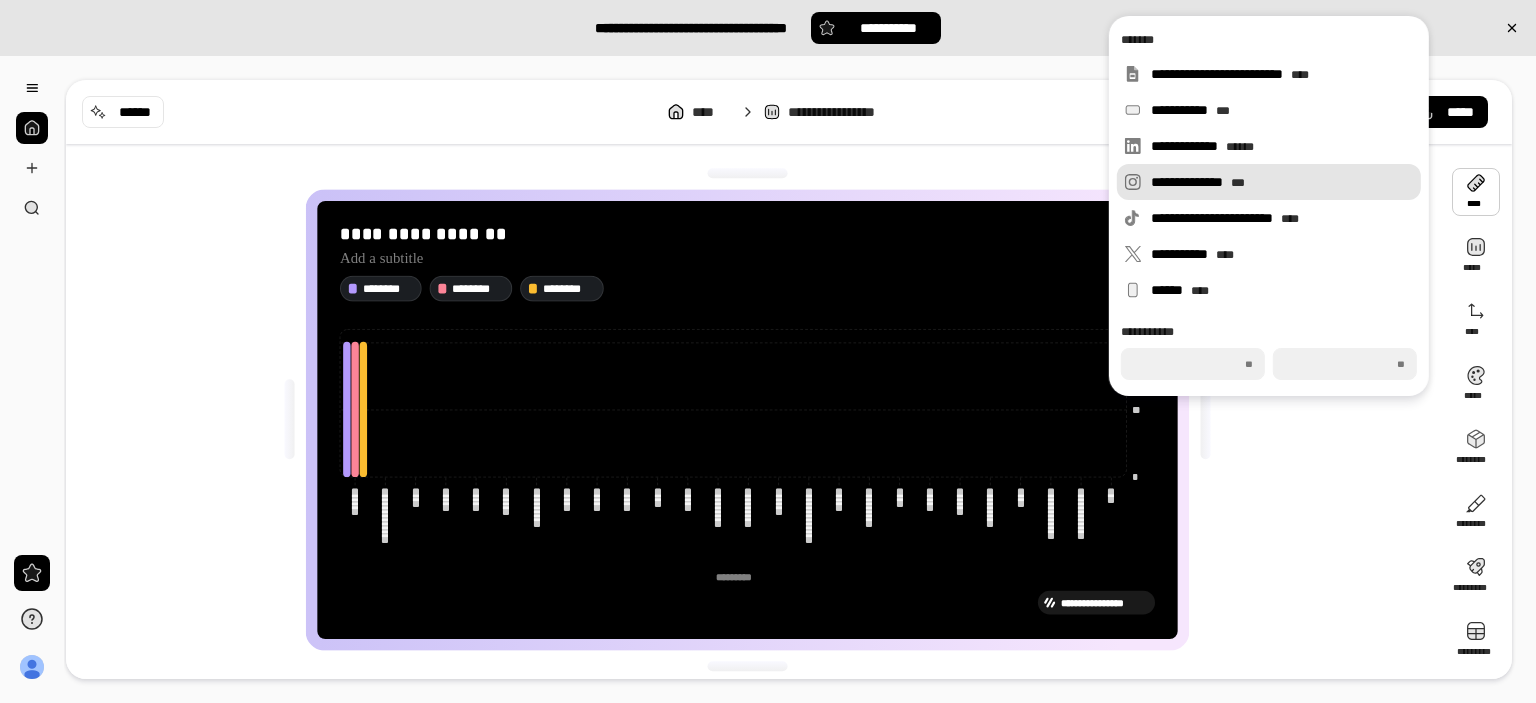 click on "**********" at bounding box center (1269, 182) 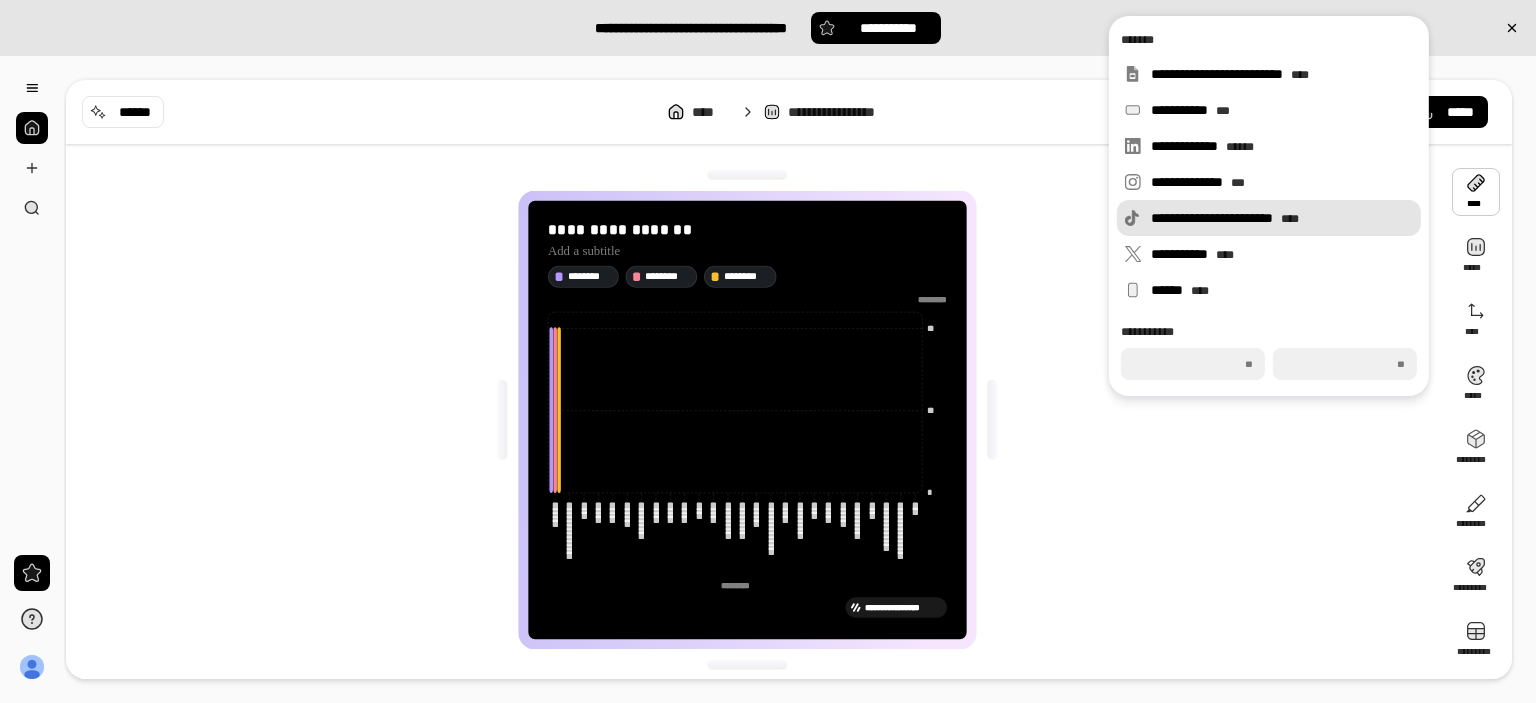 click on "**********" at bounding box center [1282, 218] 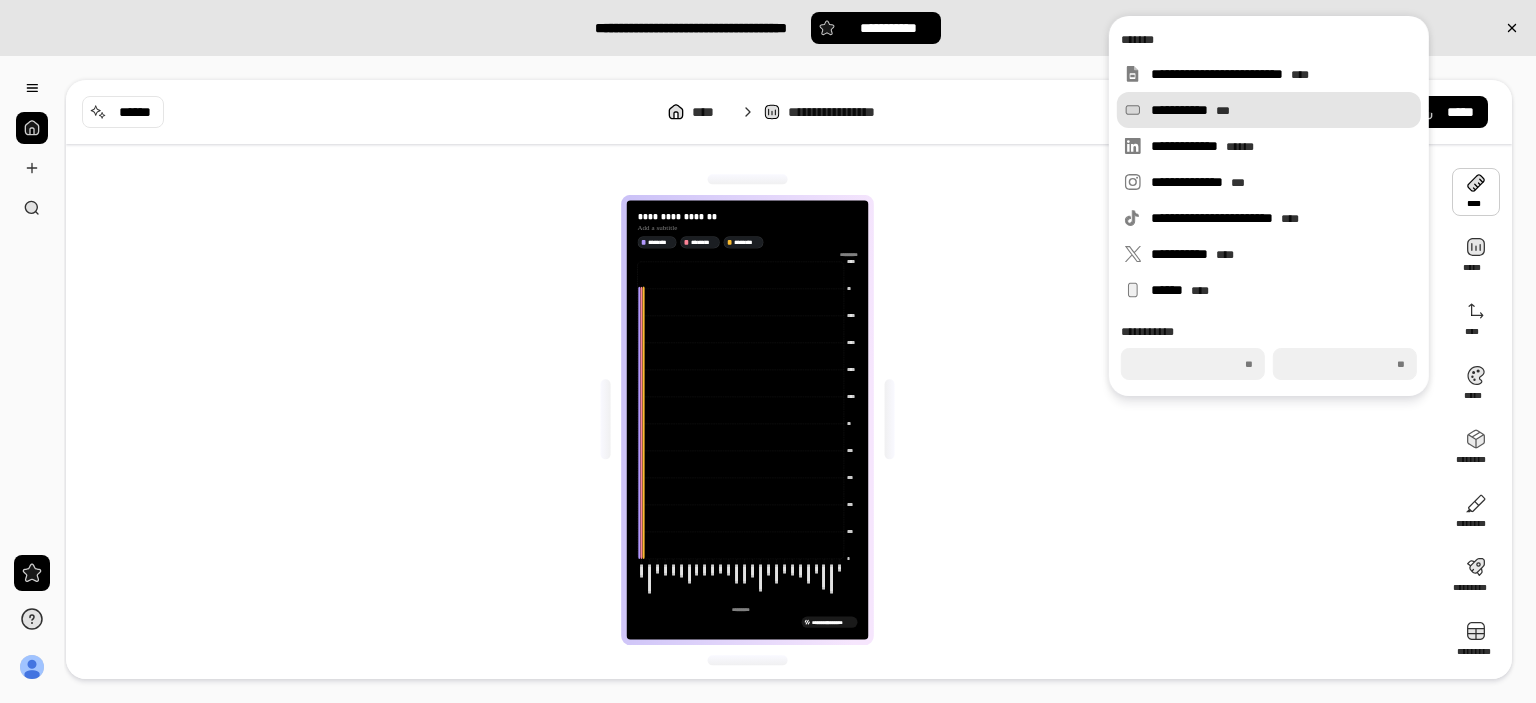 click on "**********" at bounding box center [1282, 110] 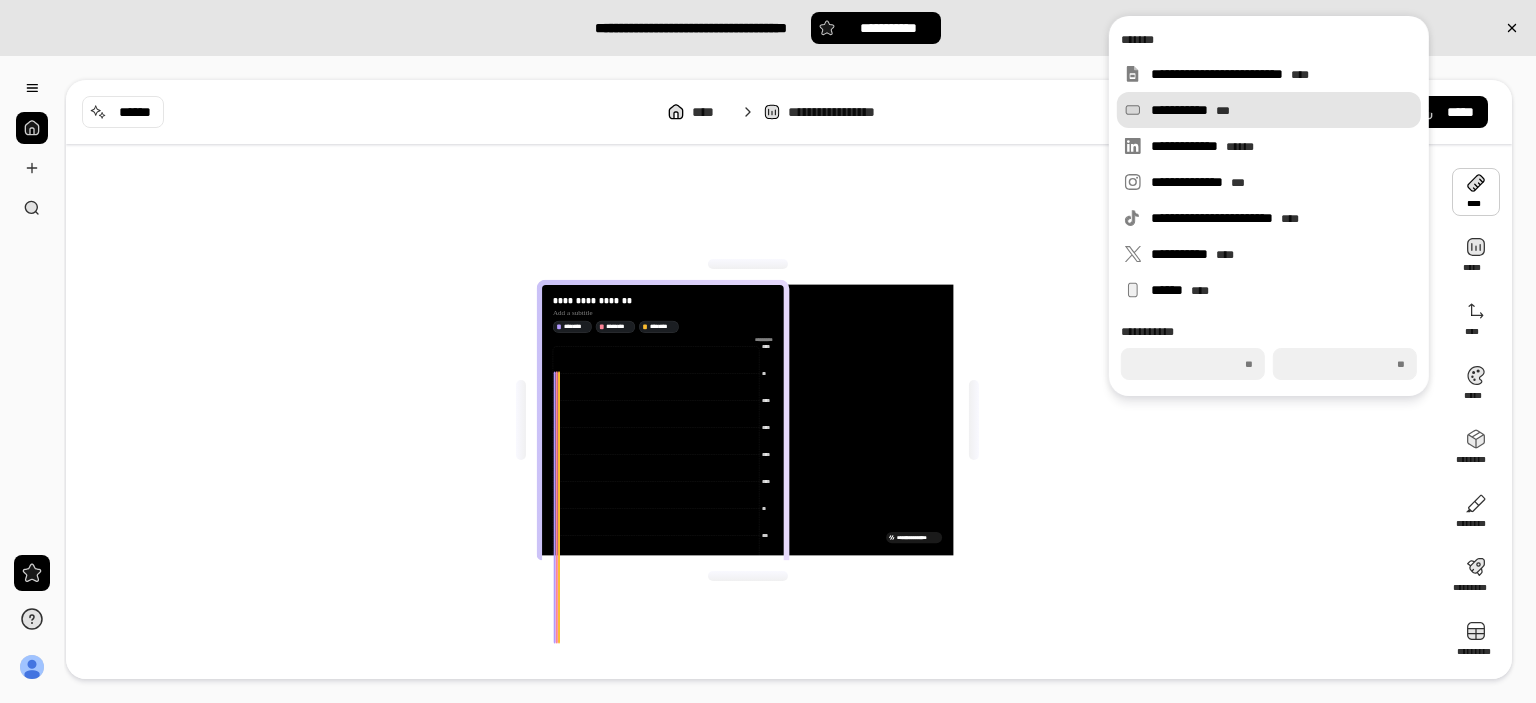 type on "***" 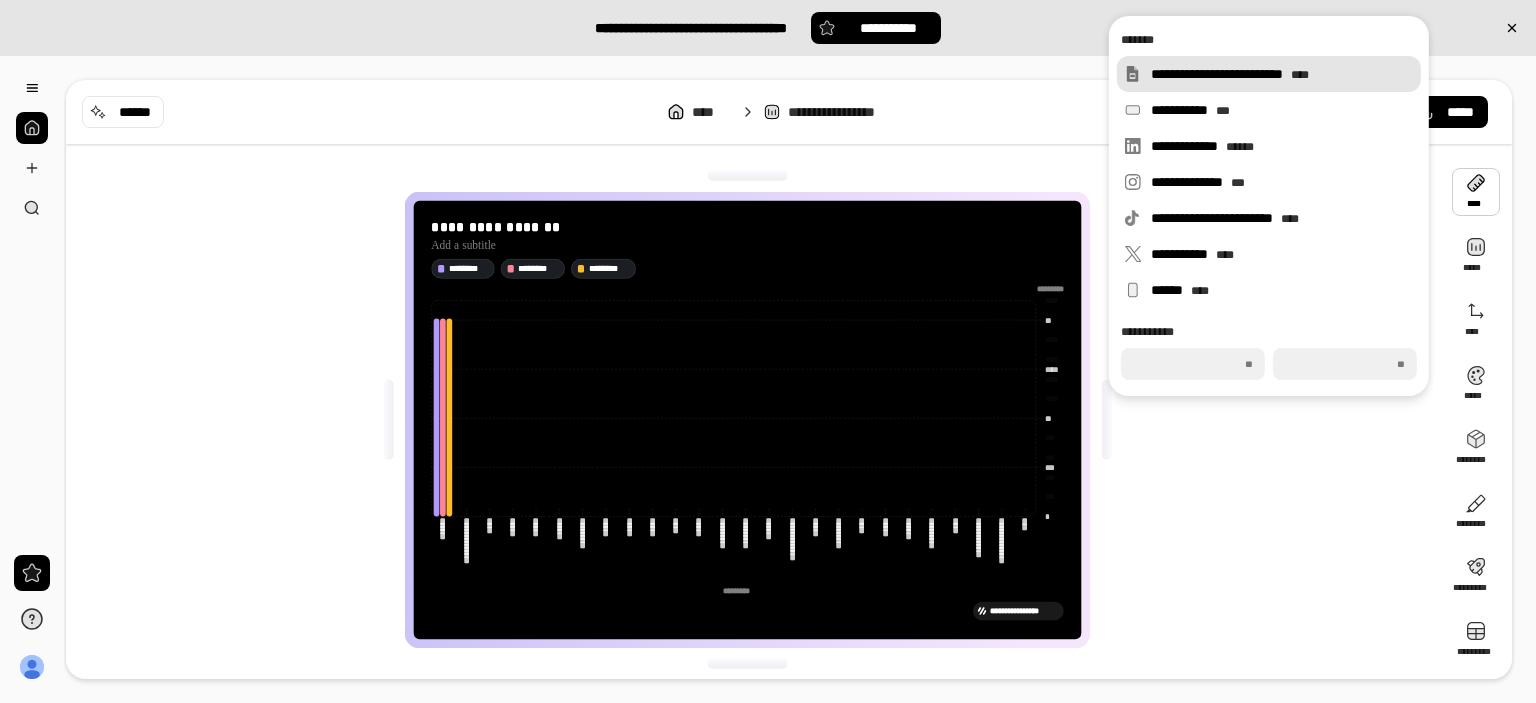 click on "**********" at bounding box center (1282, 74) 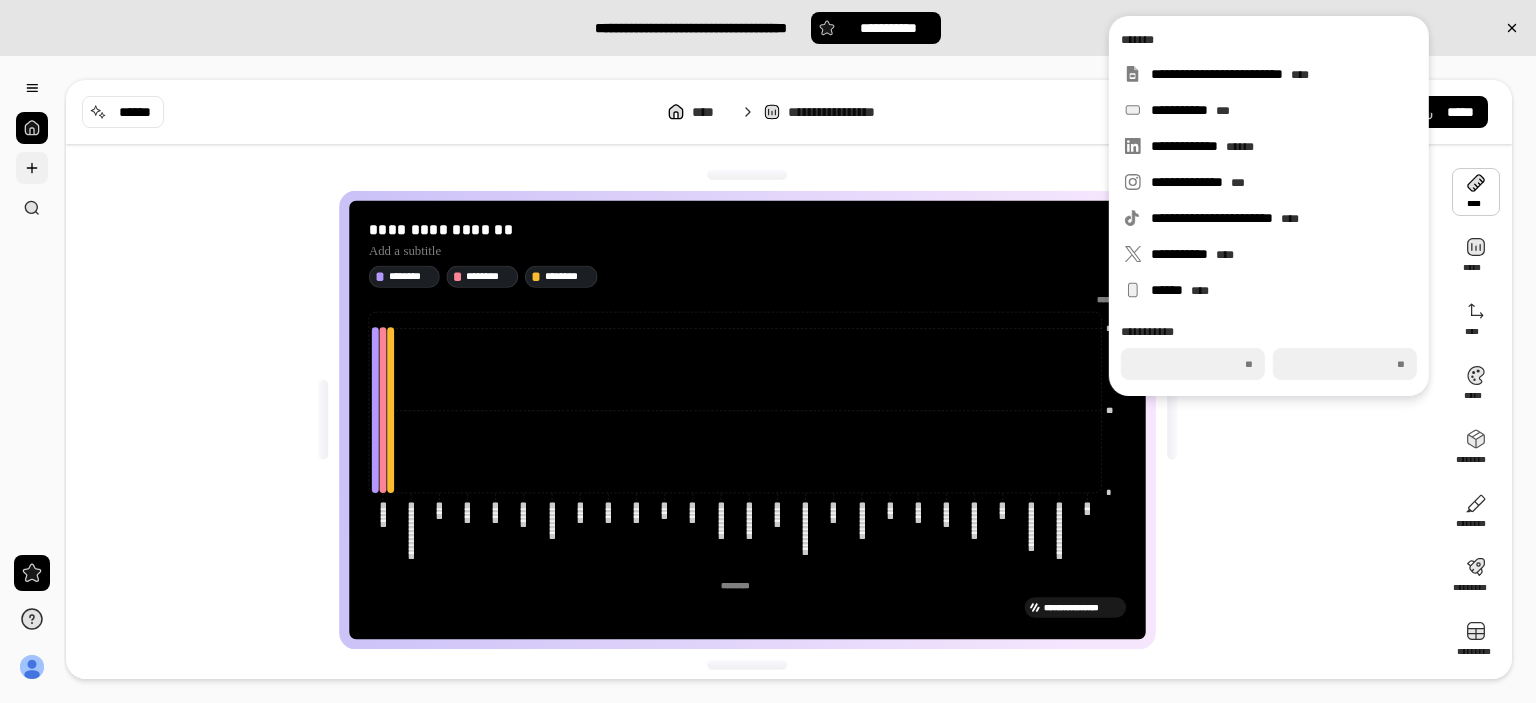 click at bounding box center [32, 168] 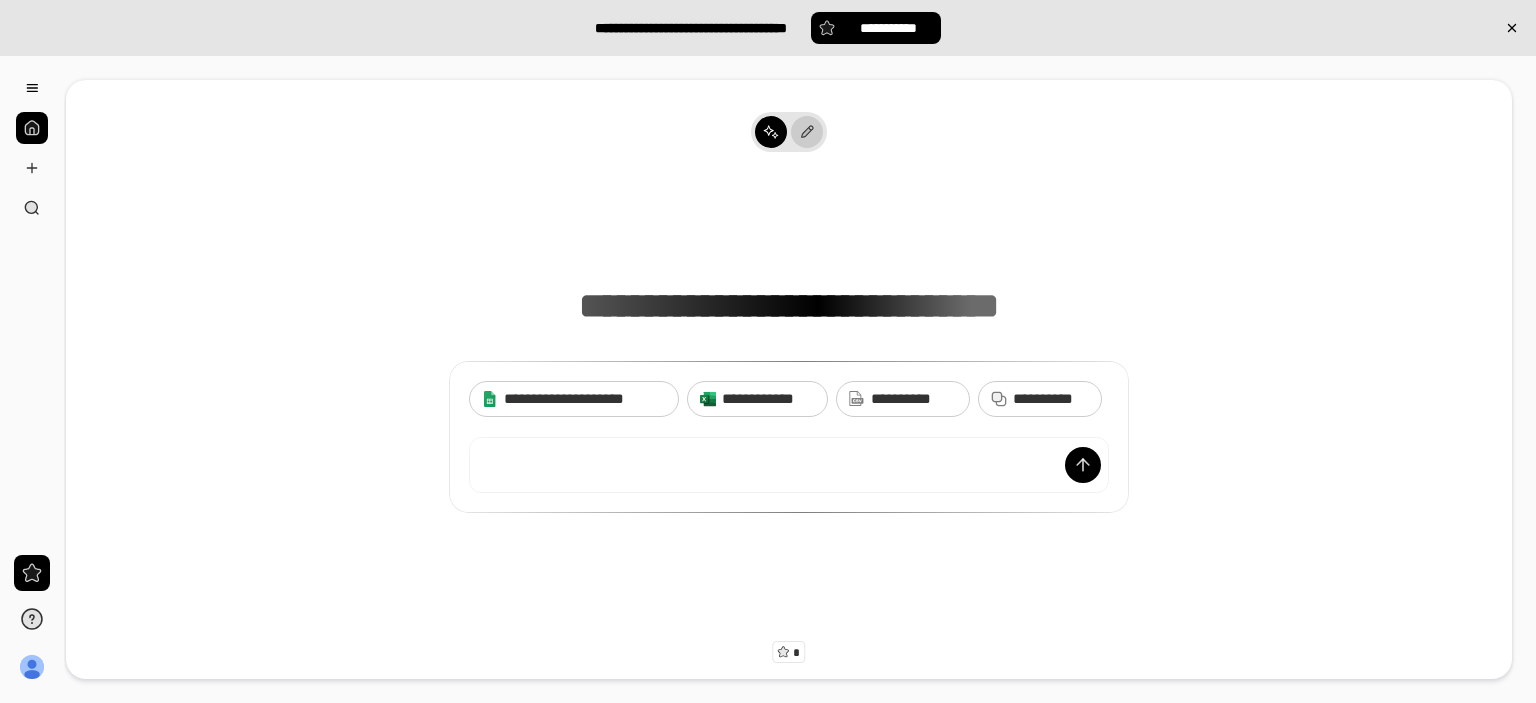 click 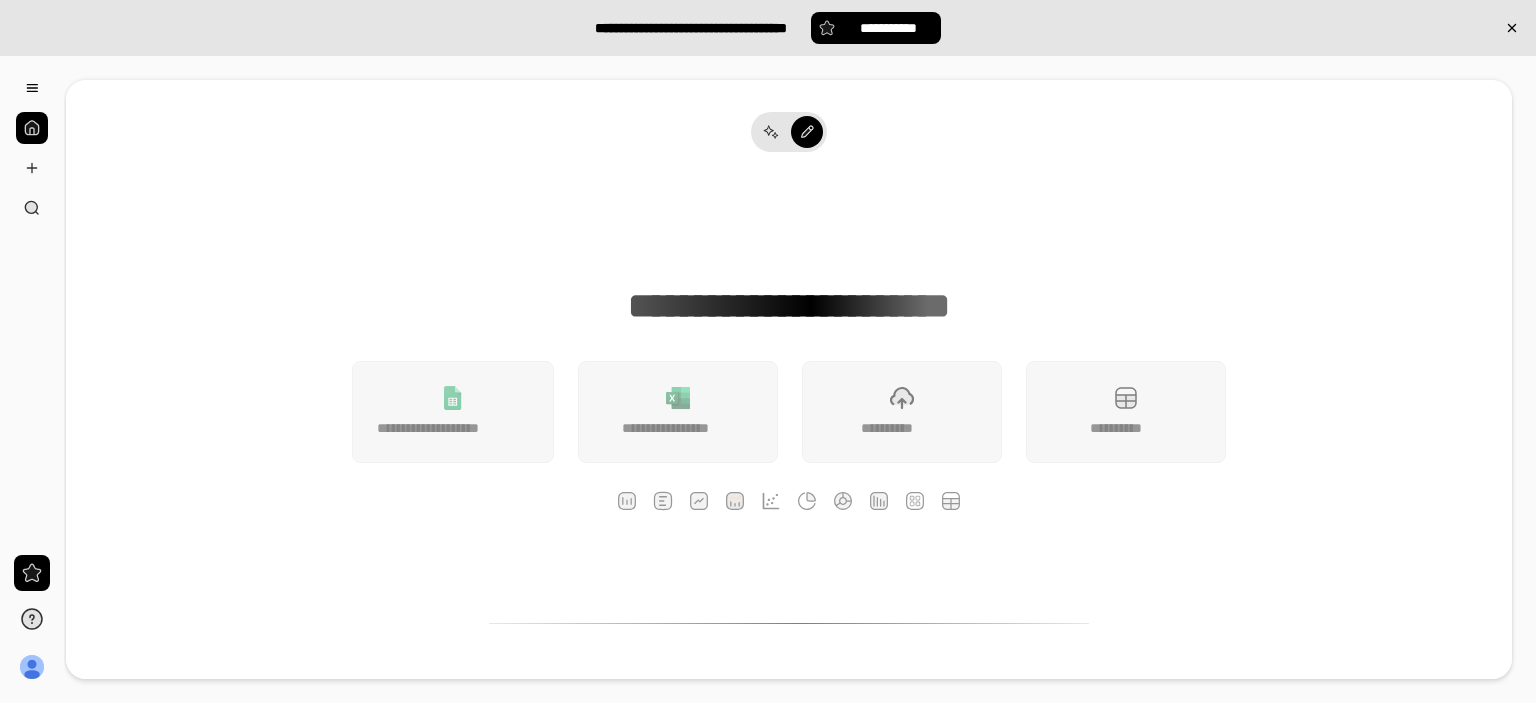 click 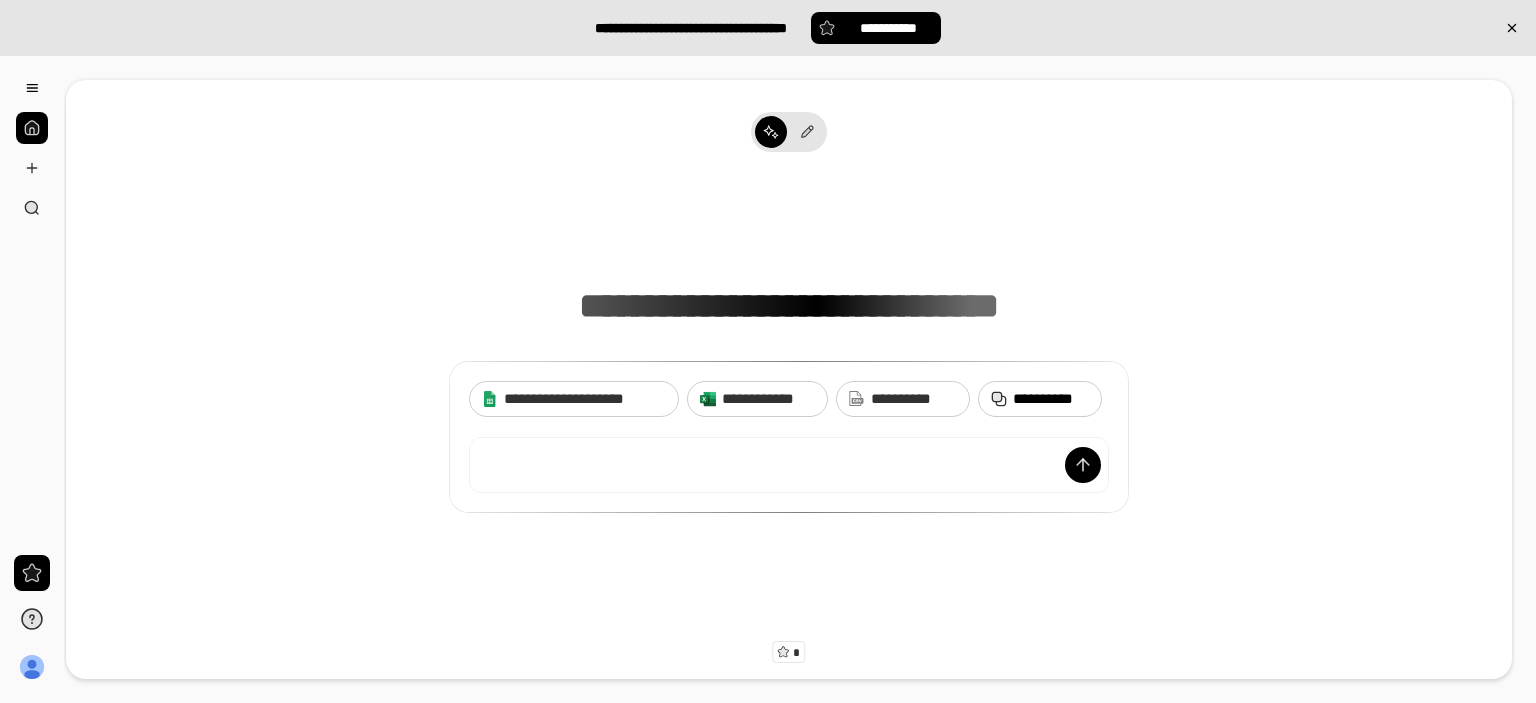 click on "**********" at bounding box center [1051, 399] 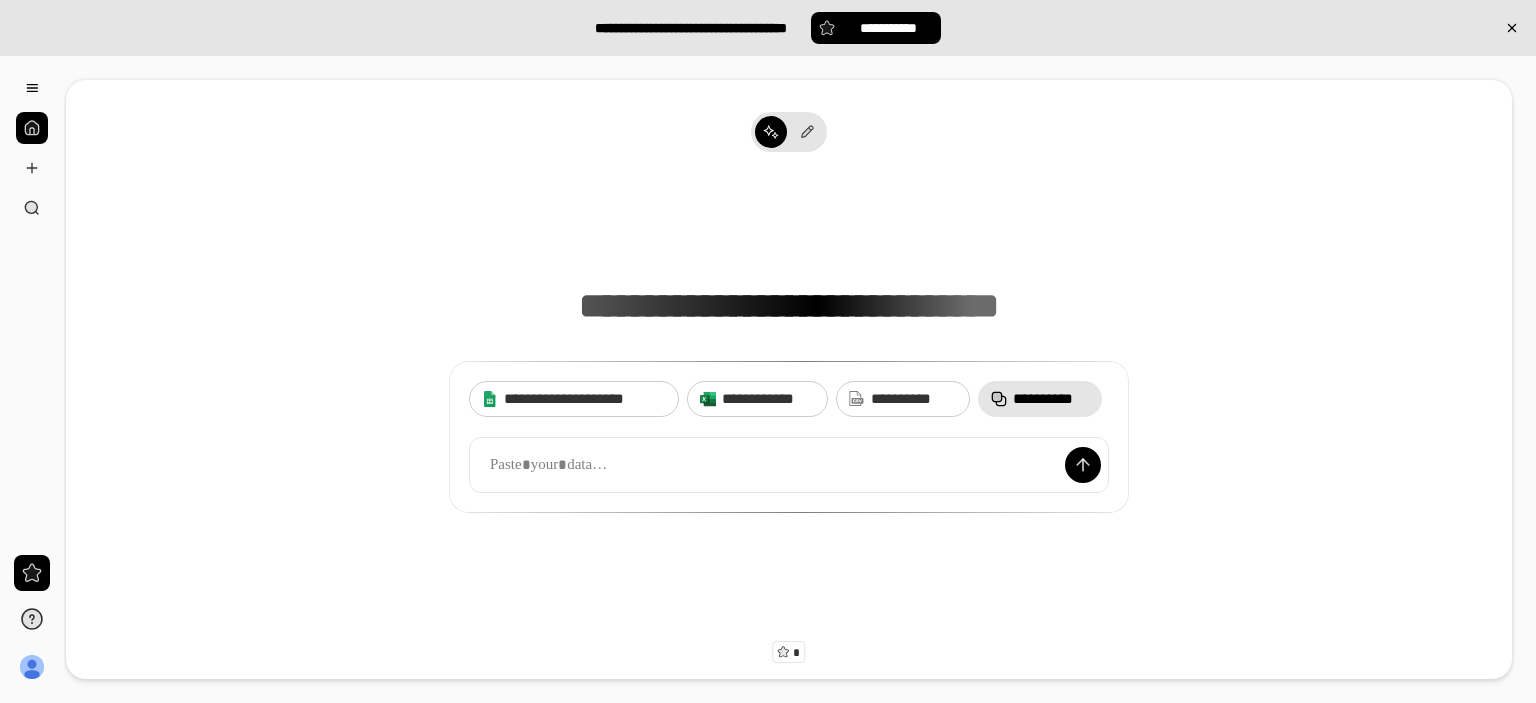 click on "**********" at bounding box center [1051, 399] 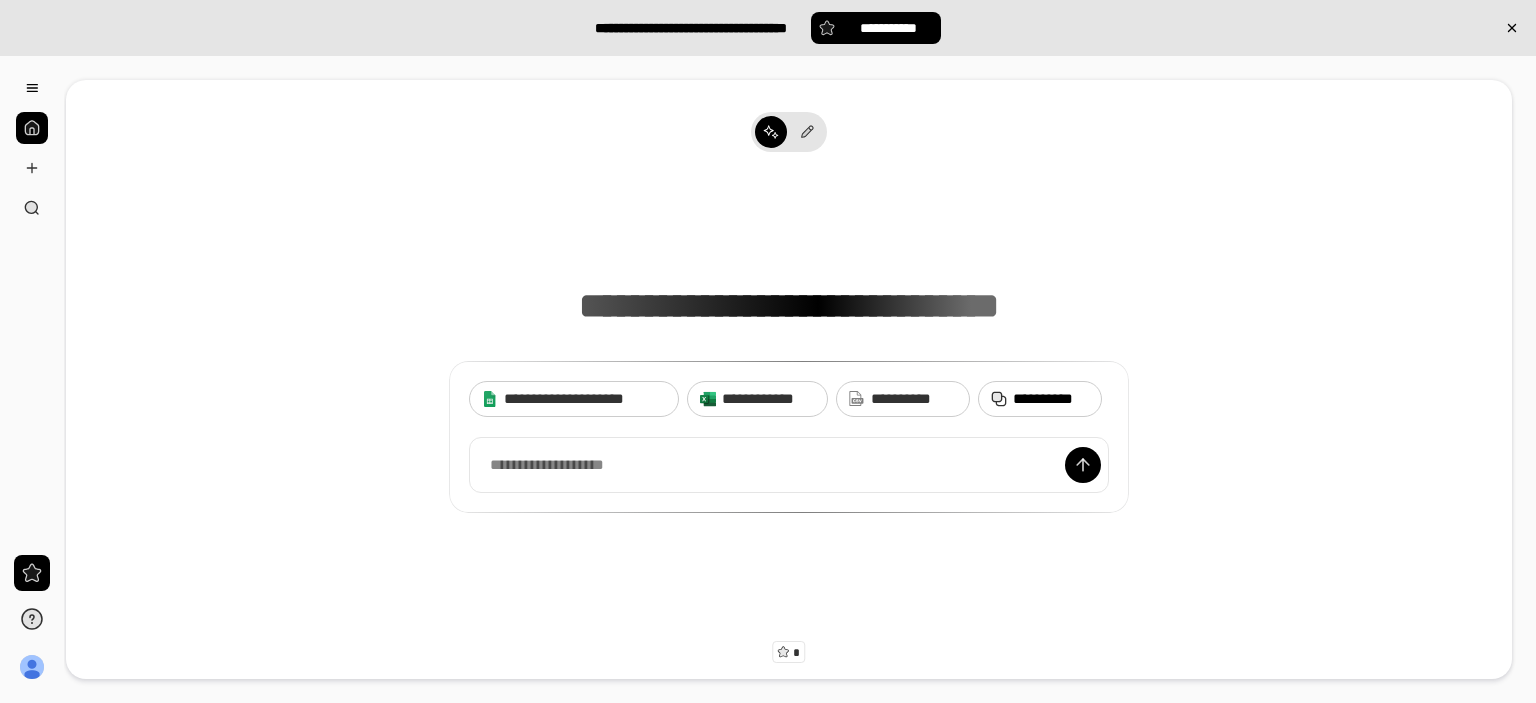 click on "**********" at bounding box center [1040, 399] 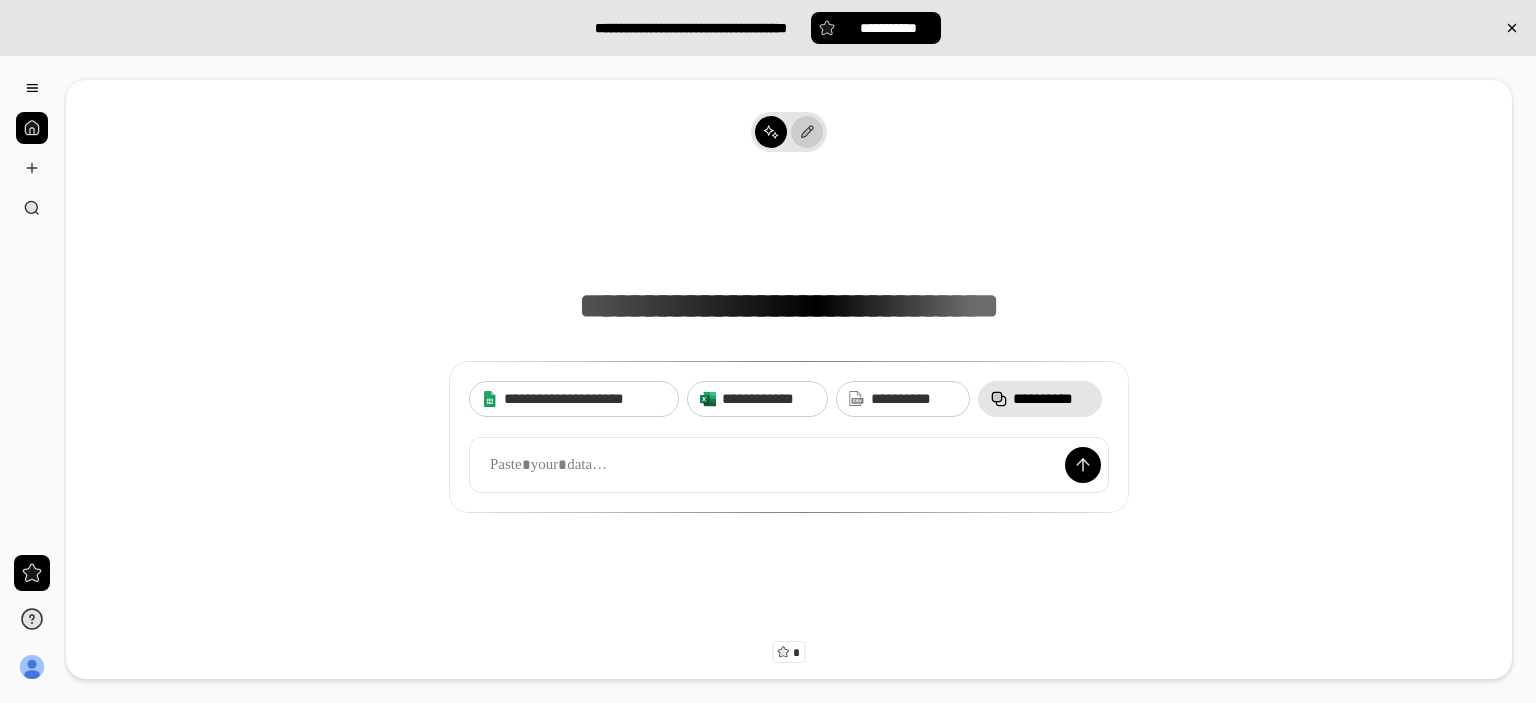 click 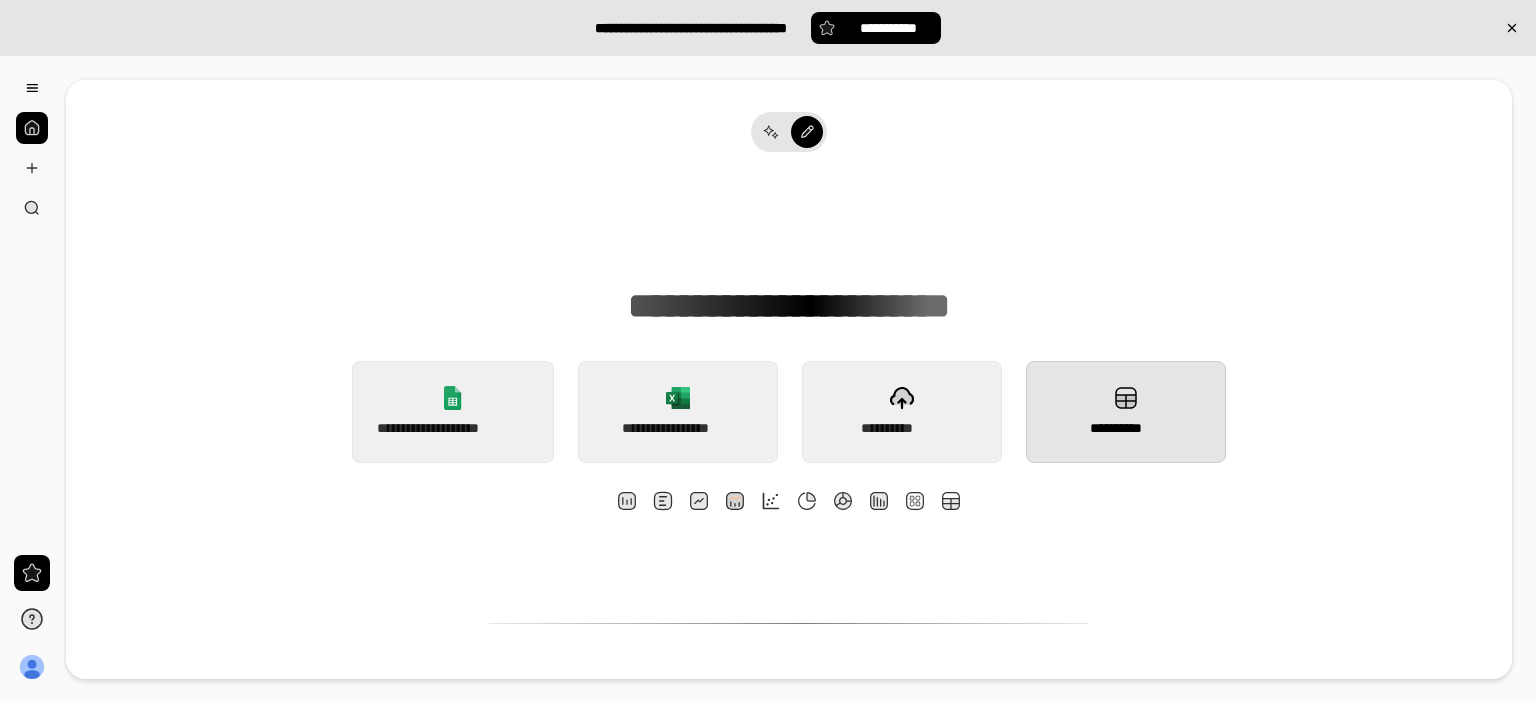 click on "**********" at bounding box center [1126, 412] 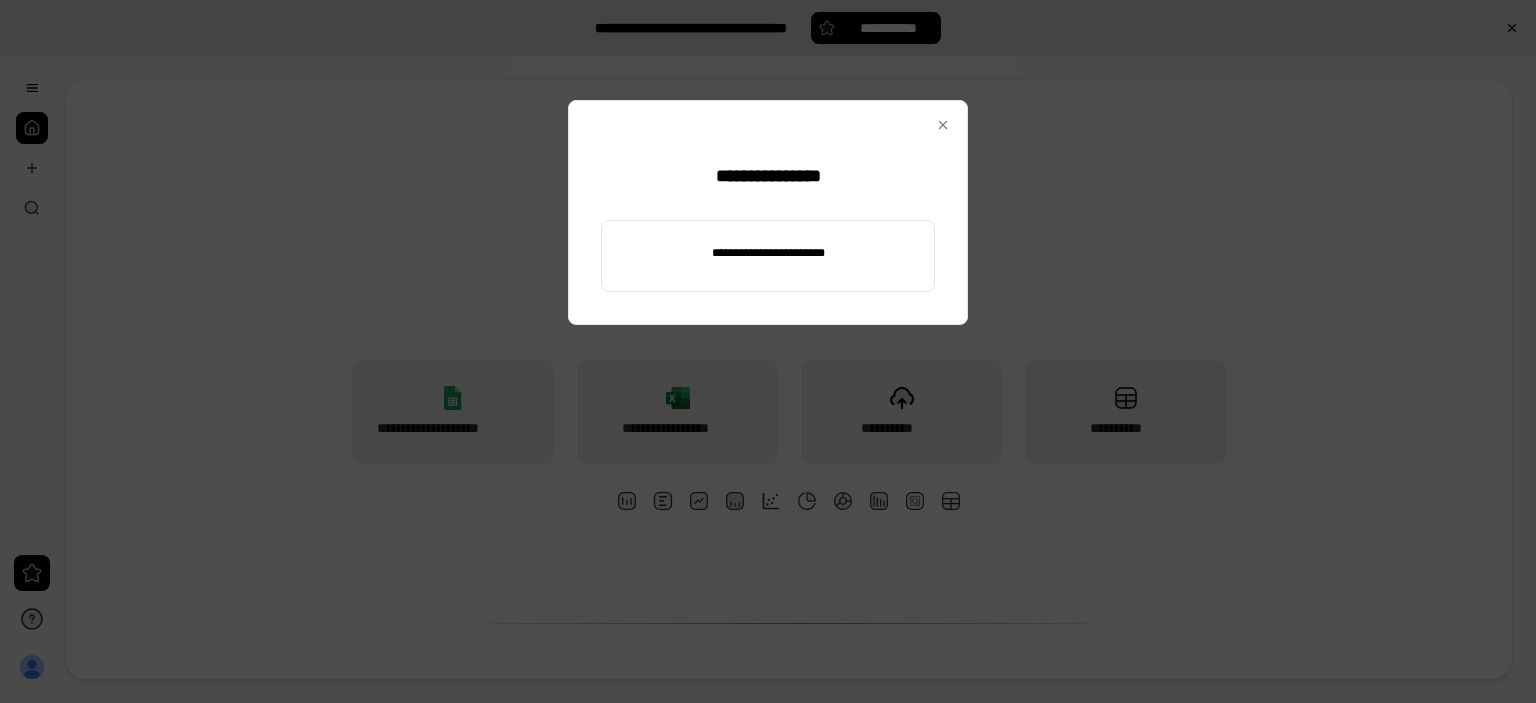 click at bounding box center [768, 253] 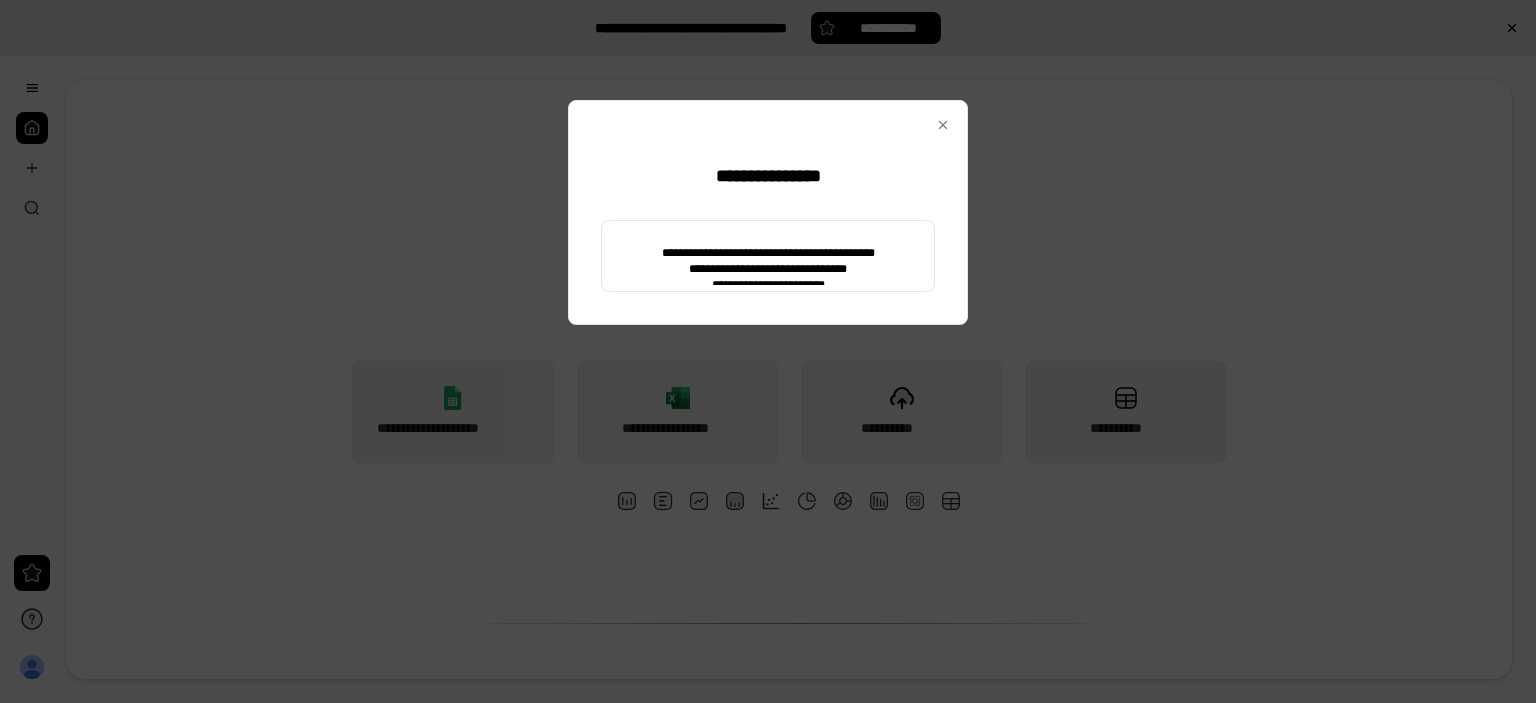 type on "**********" 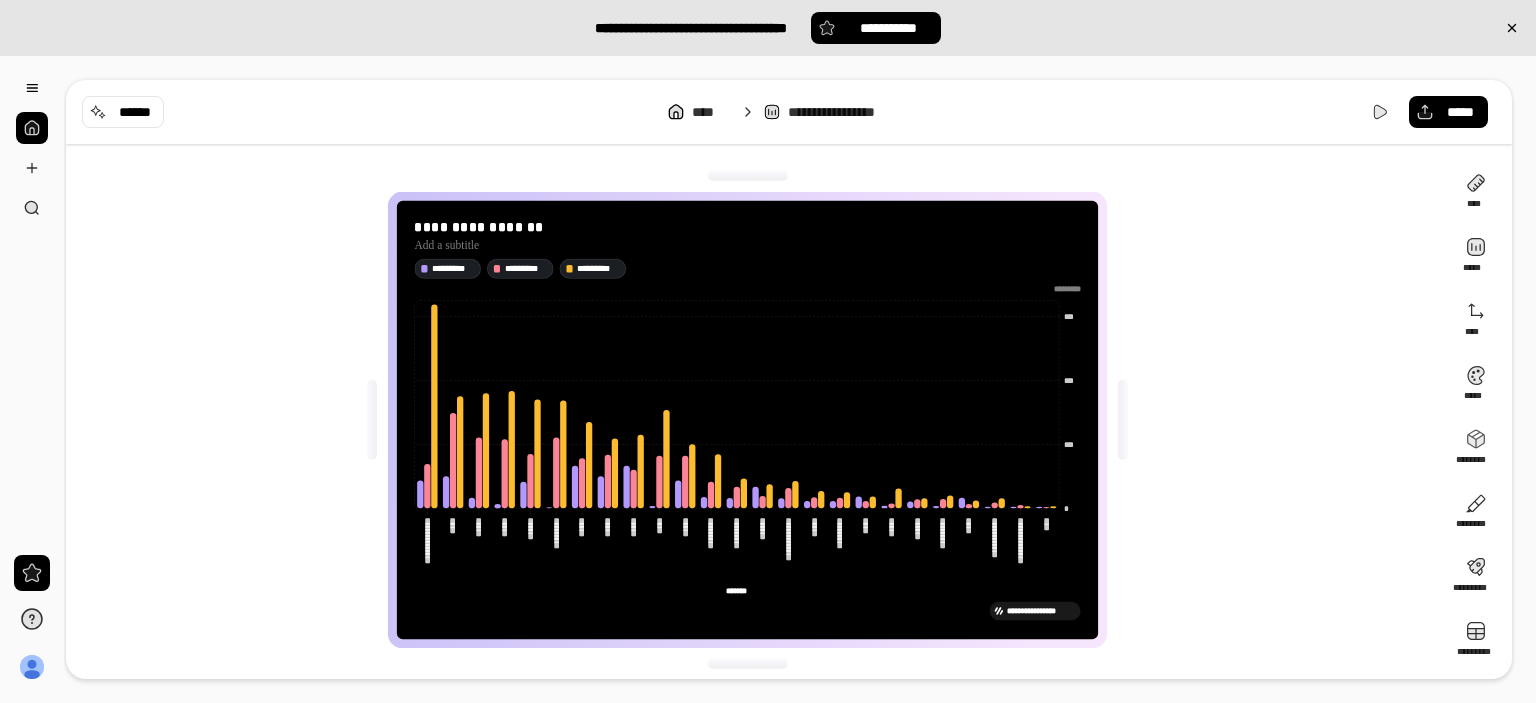 click at bounding box center (32, 128) 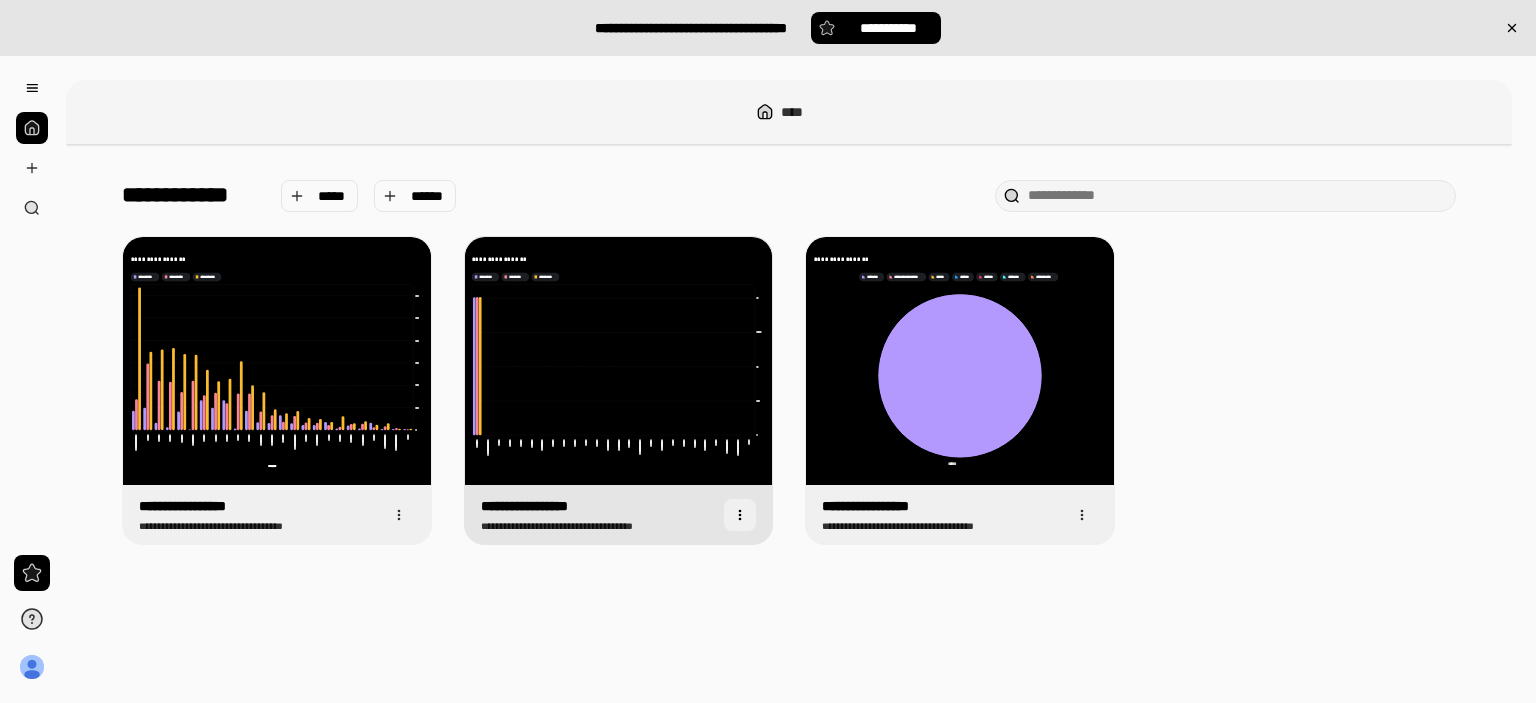 click at bounding box center [740, 515] 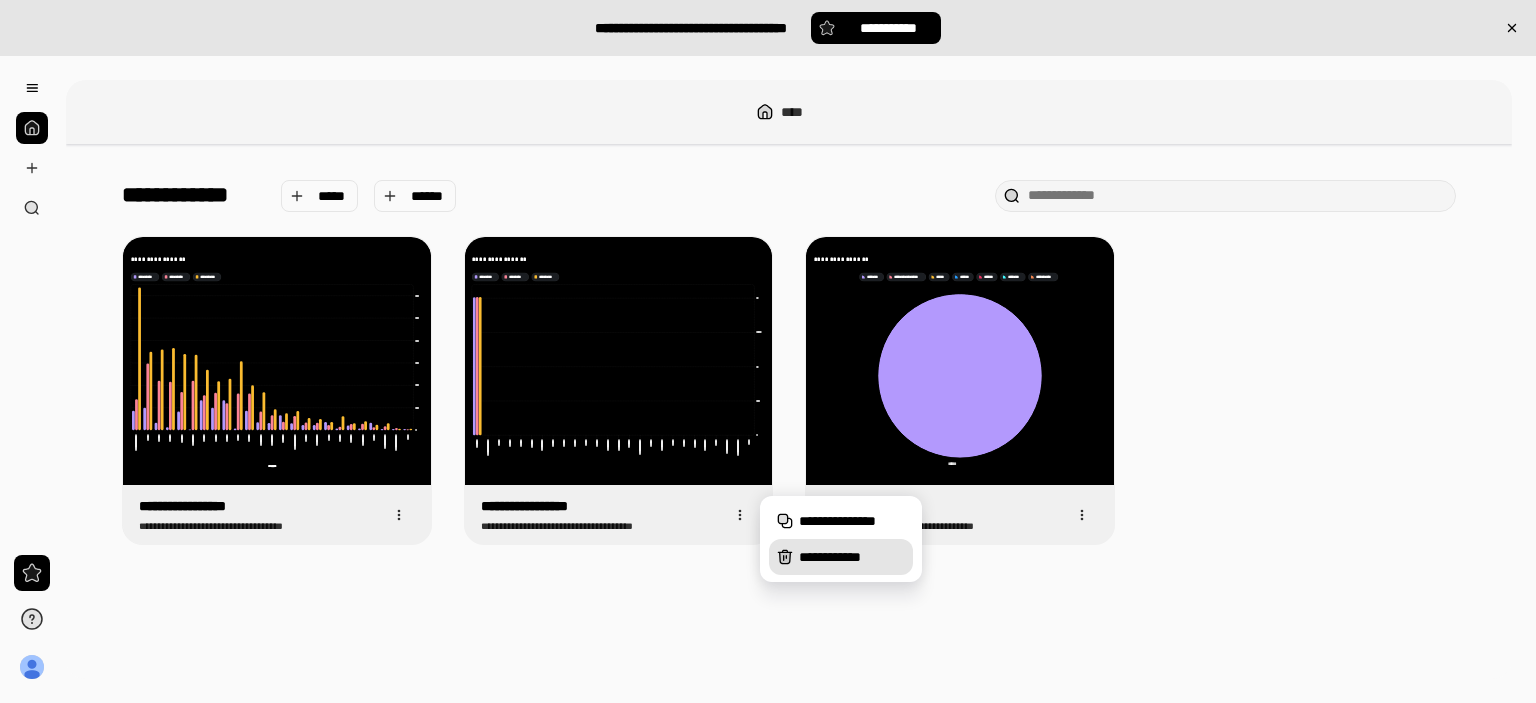 click on "**********" at bounding box center (852, 557) 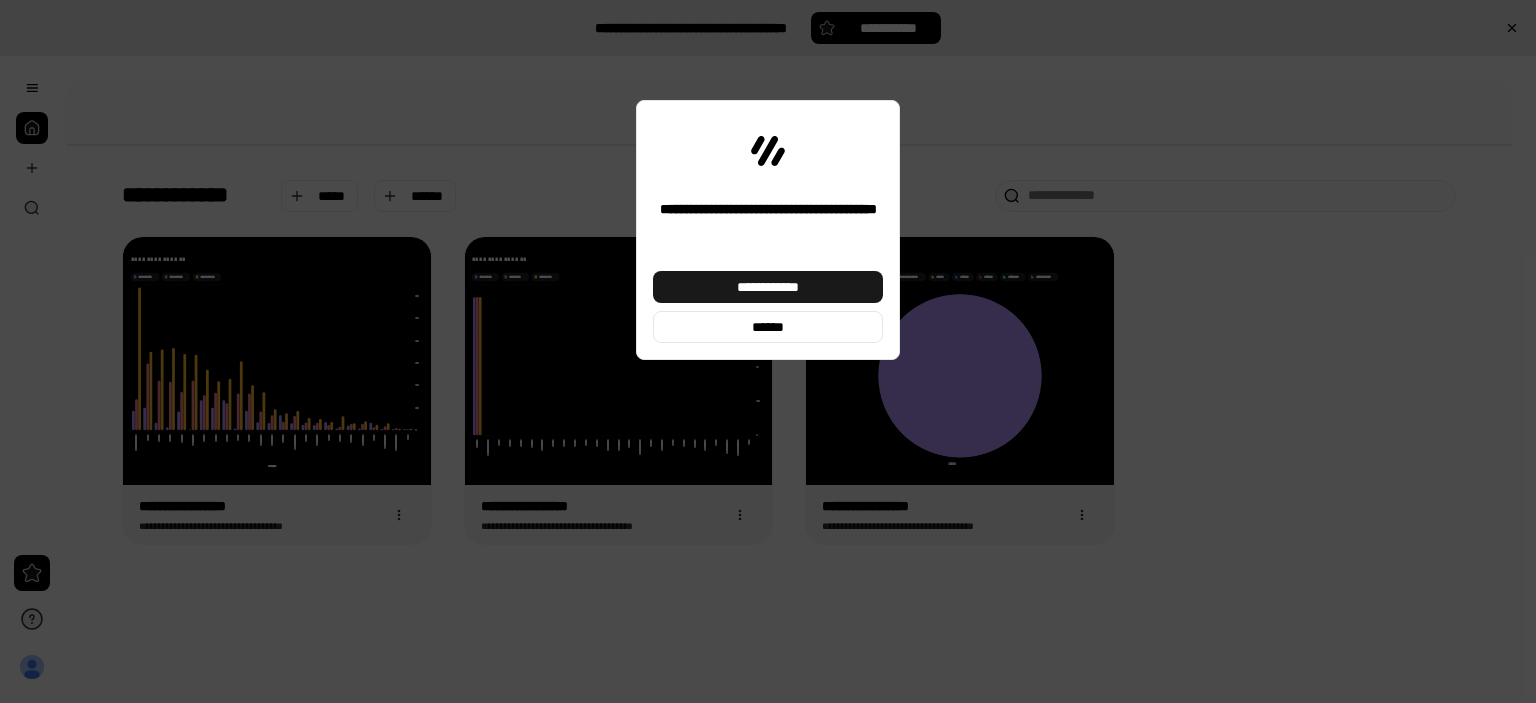 click on "**********" at bounding box center (768, 287) 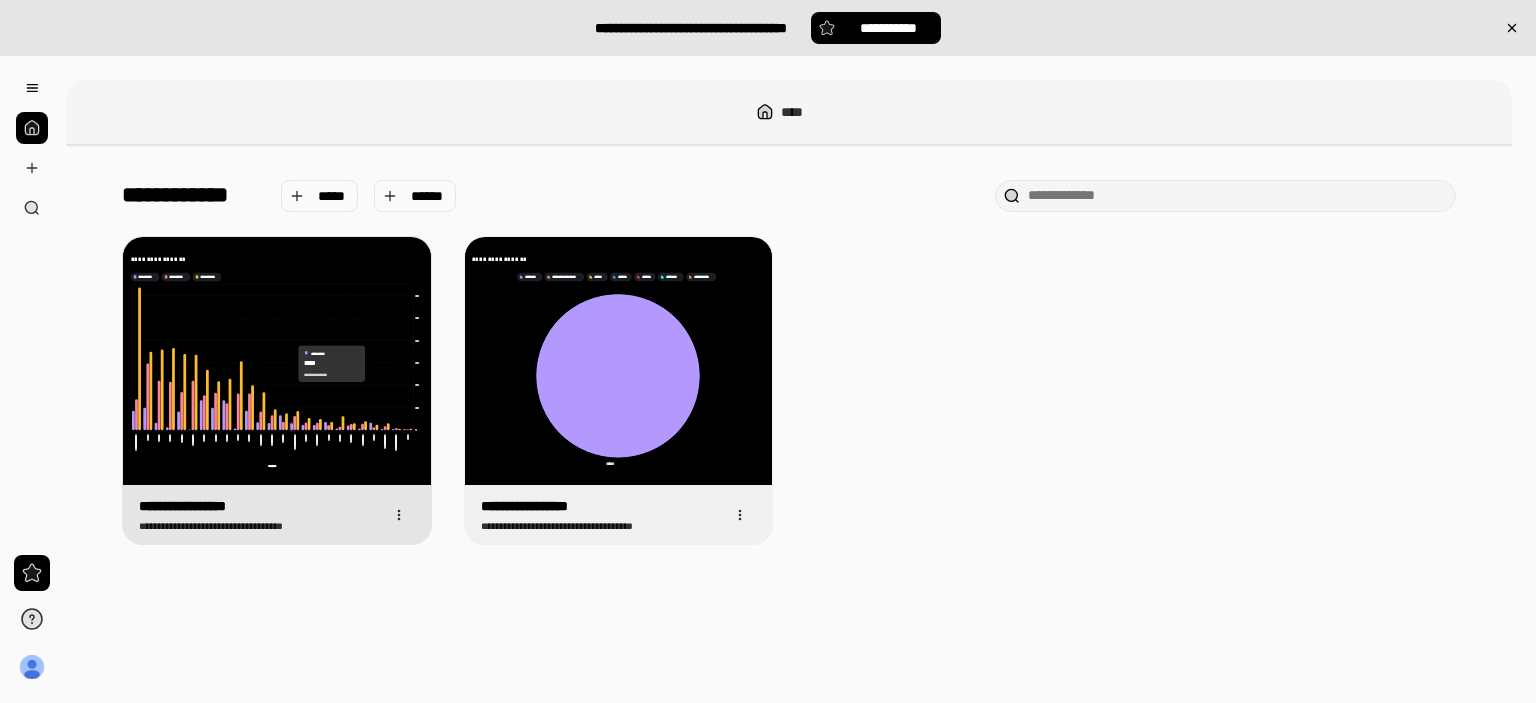 click 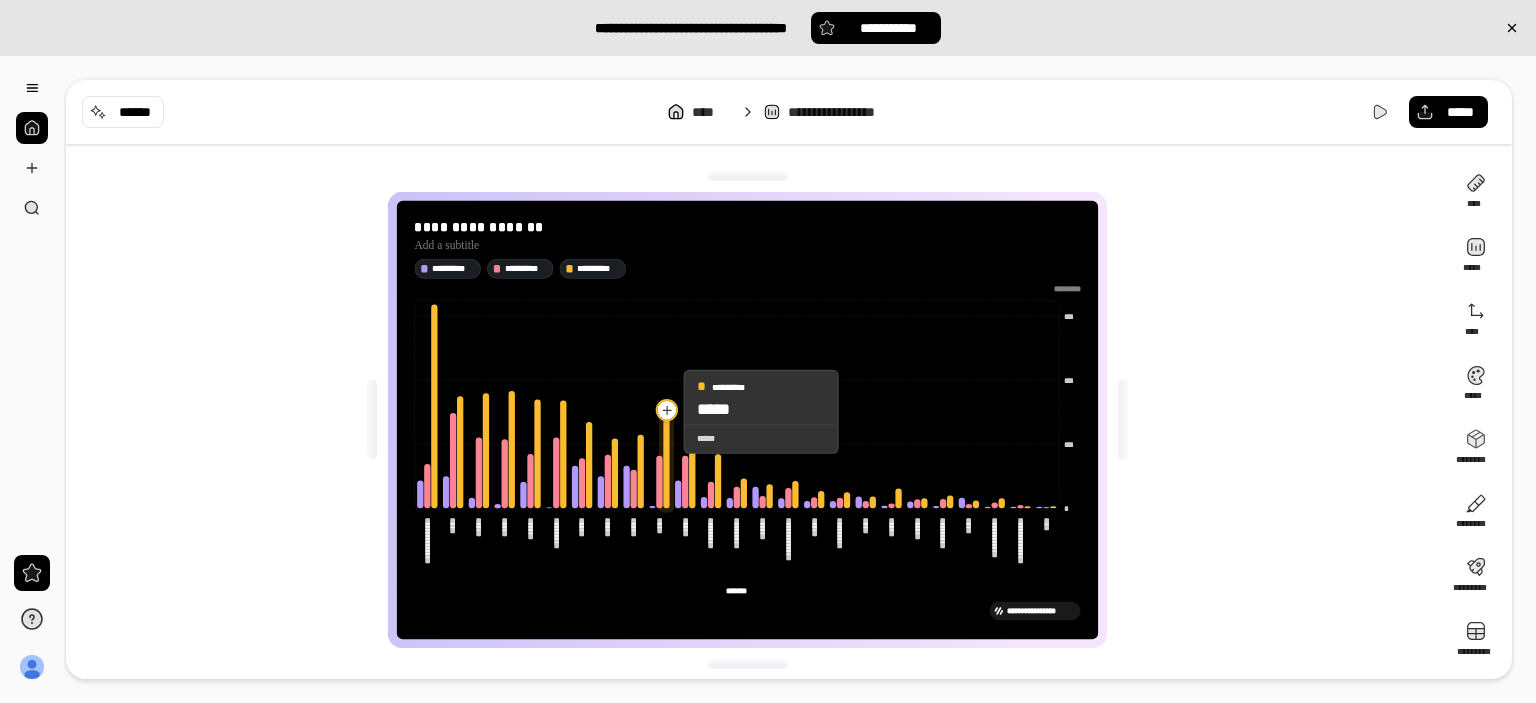 click 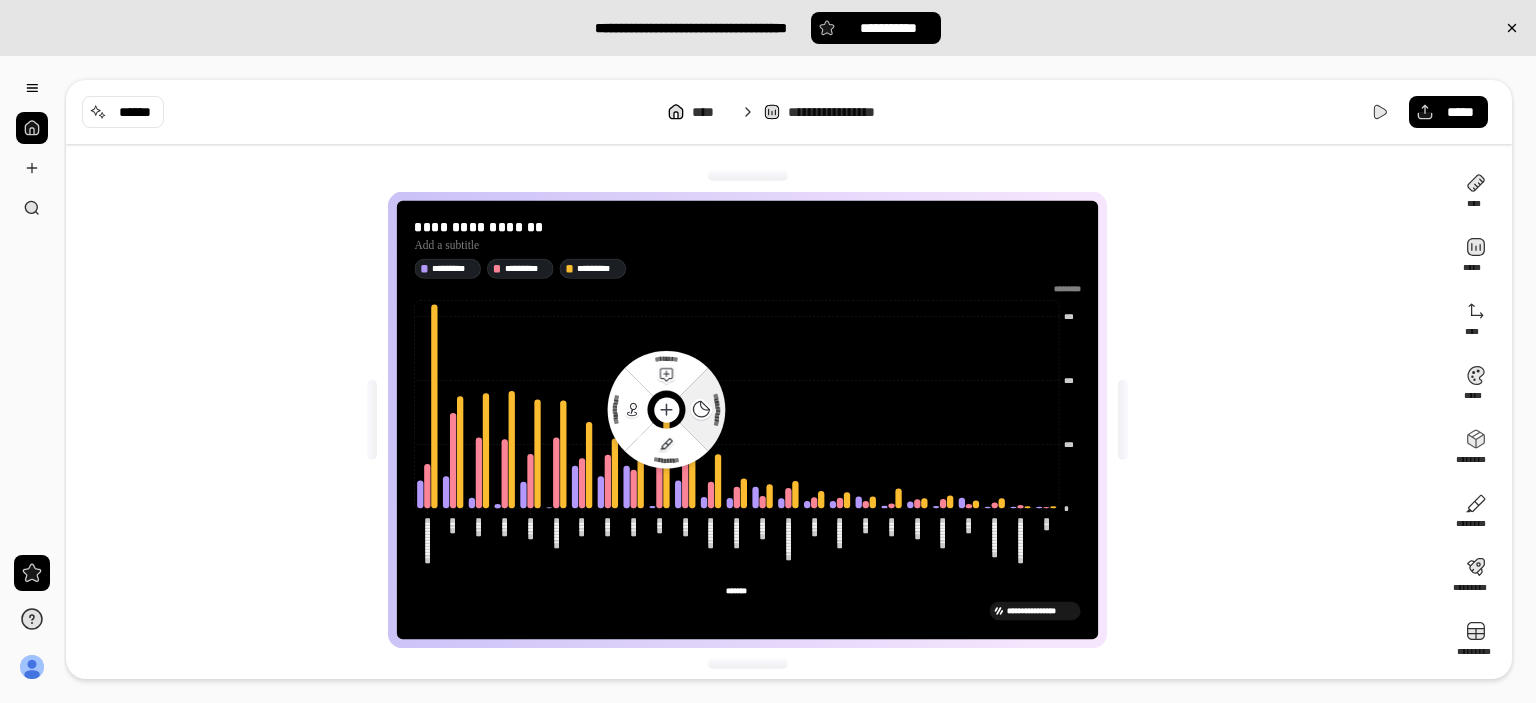 click 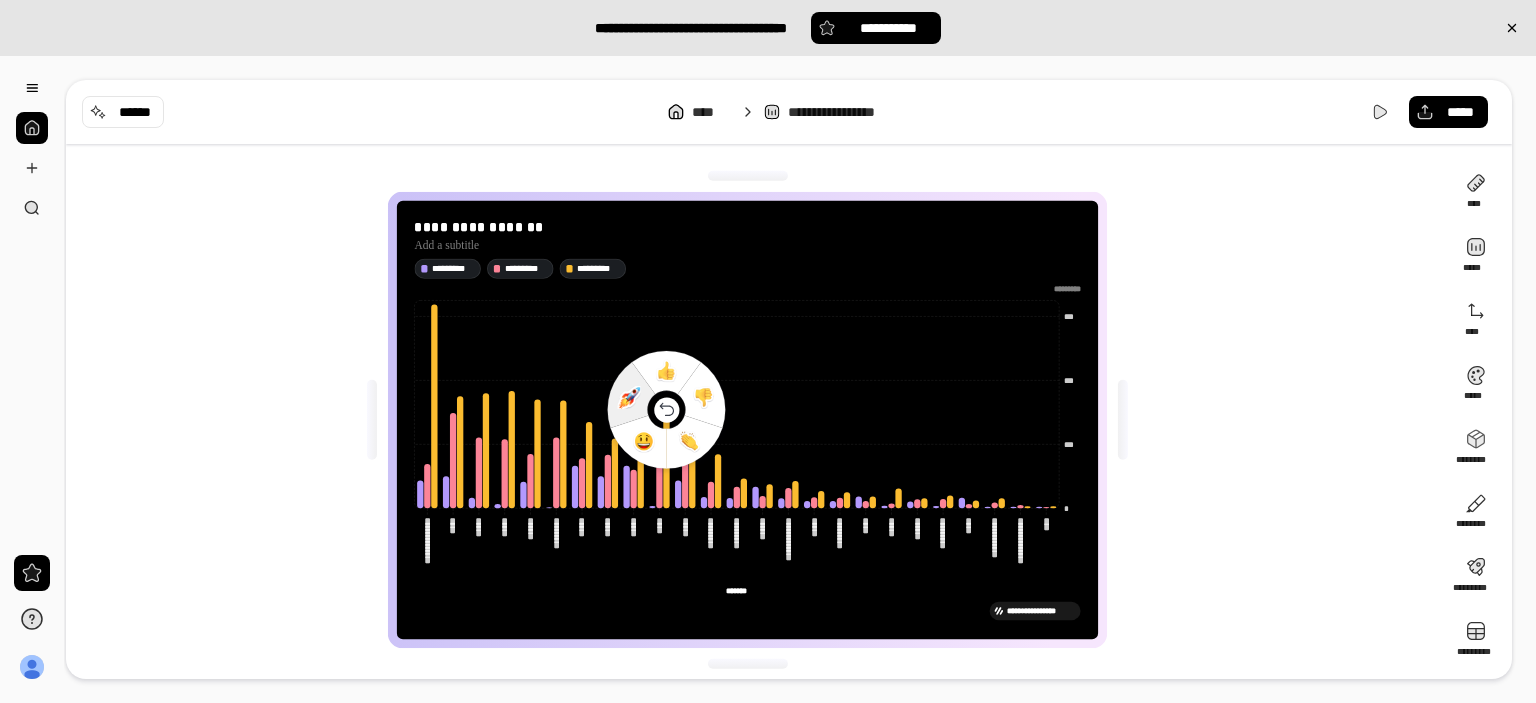 click 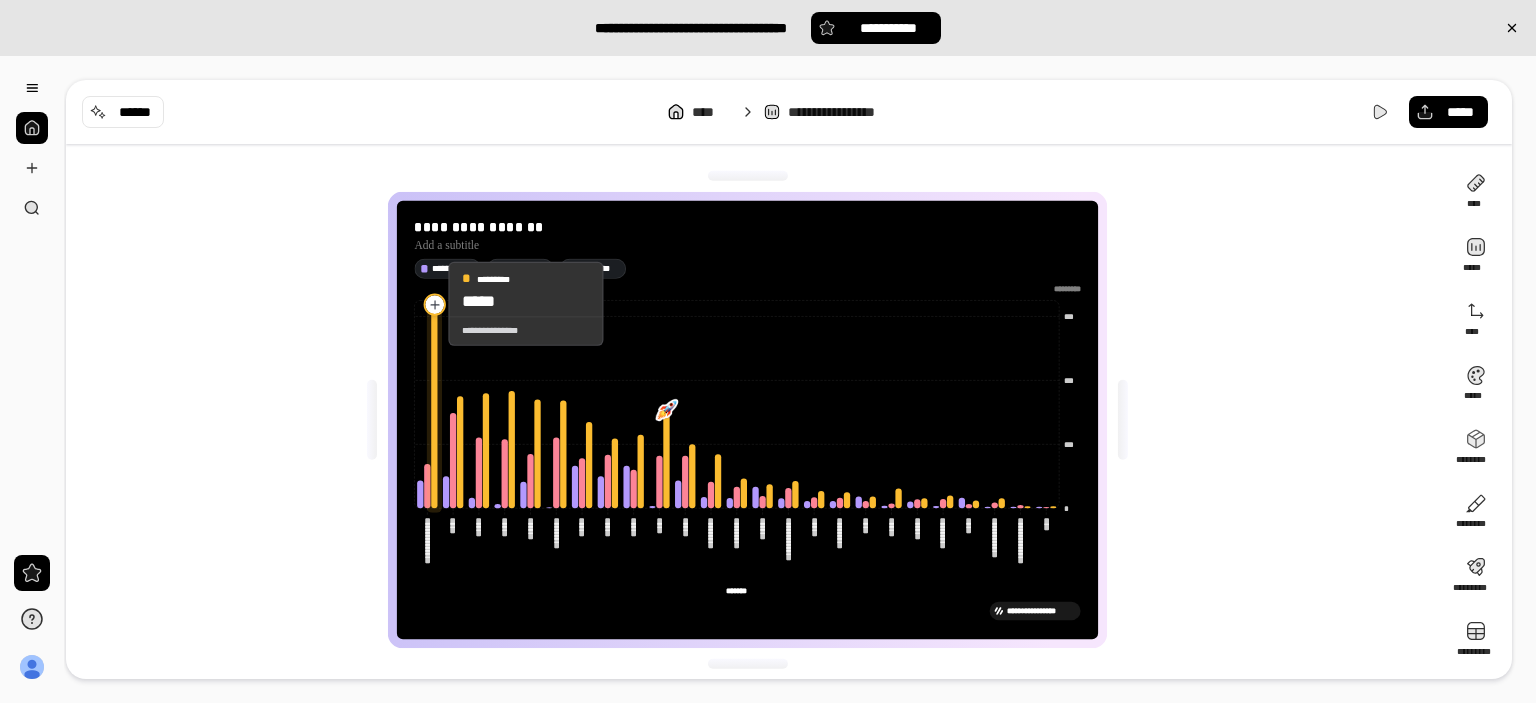 click 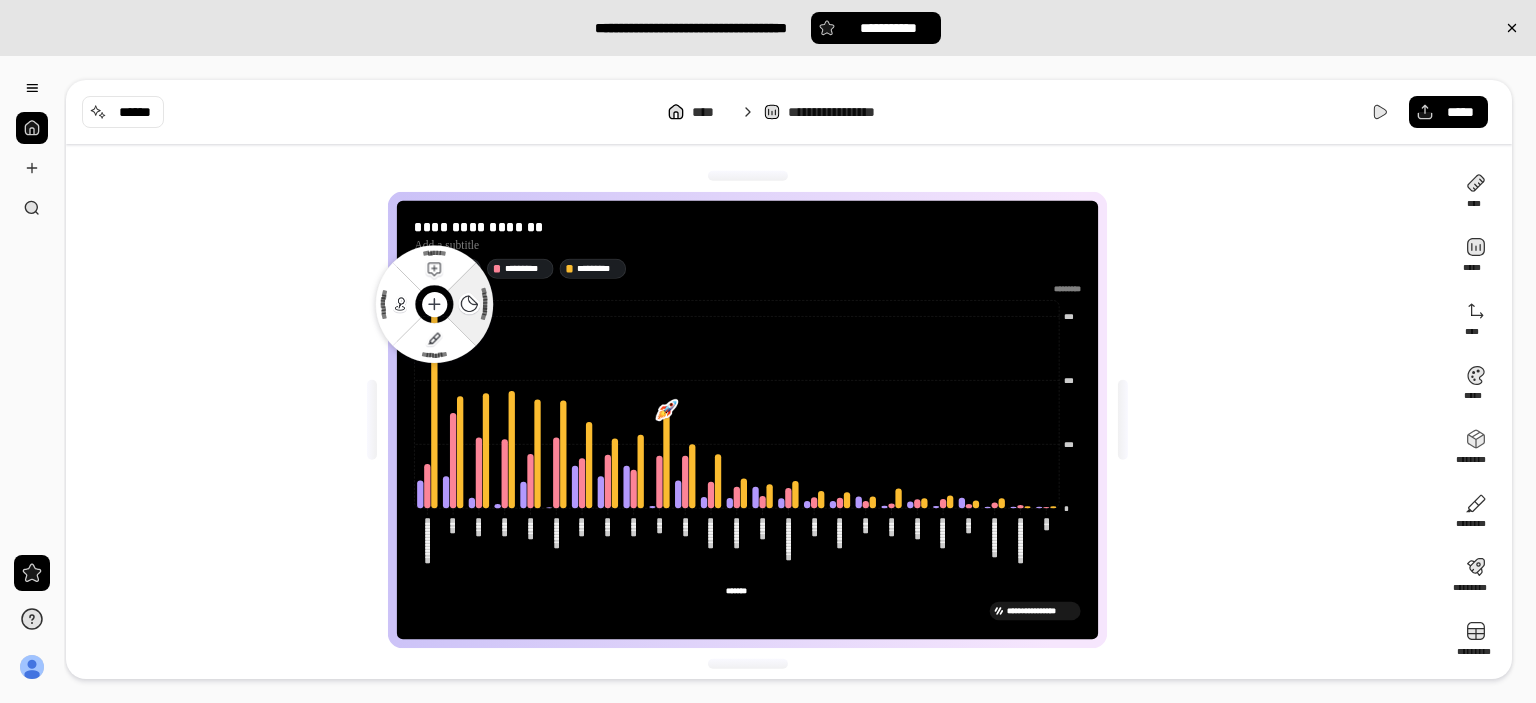 click 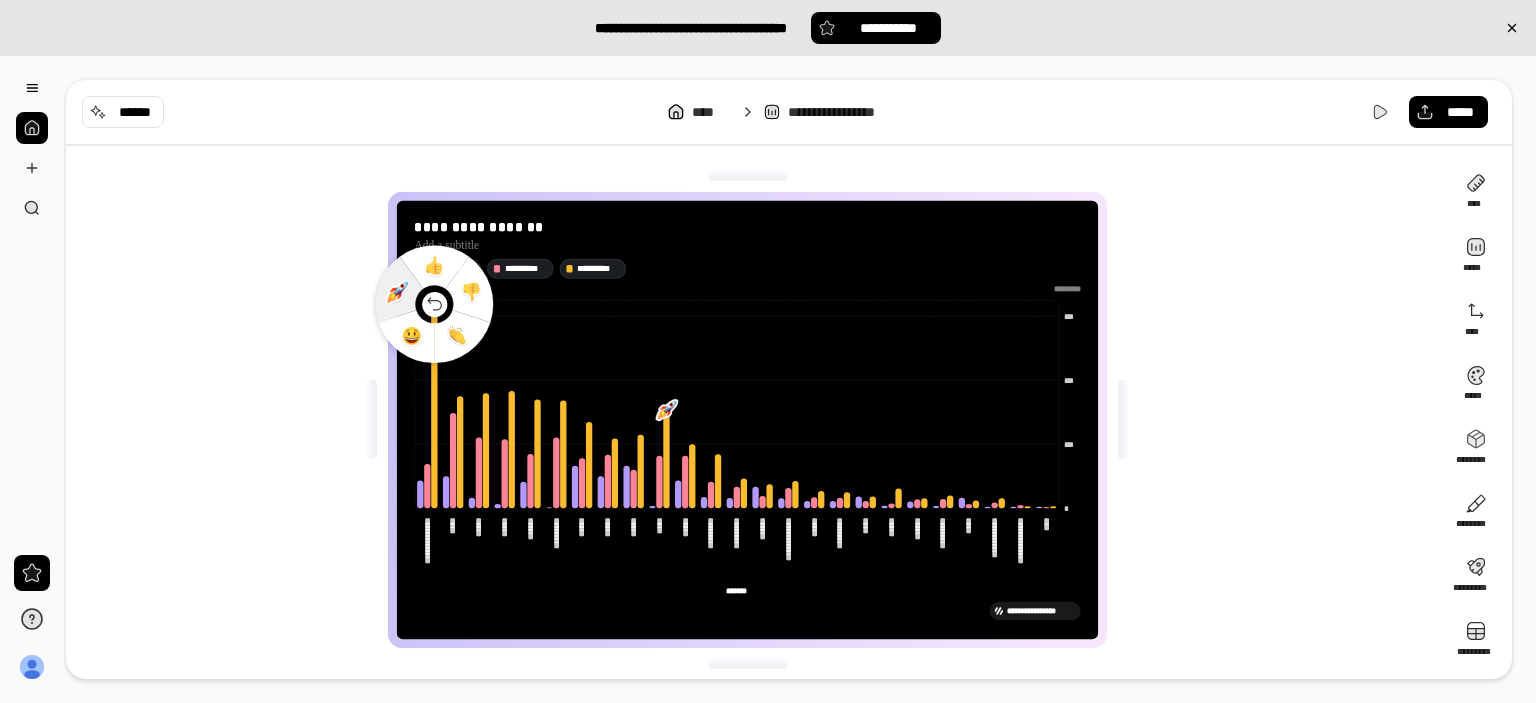 click 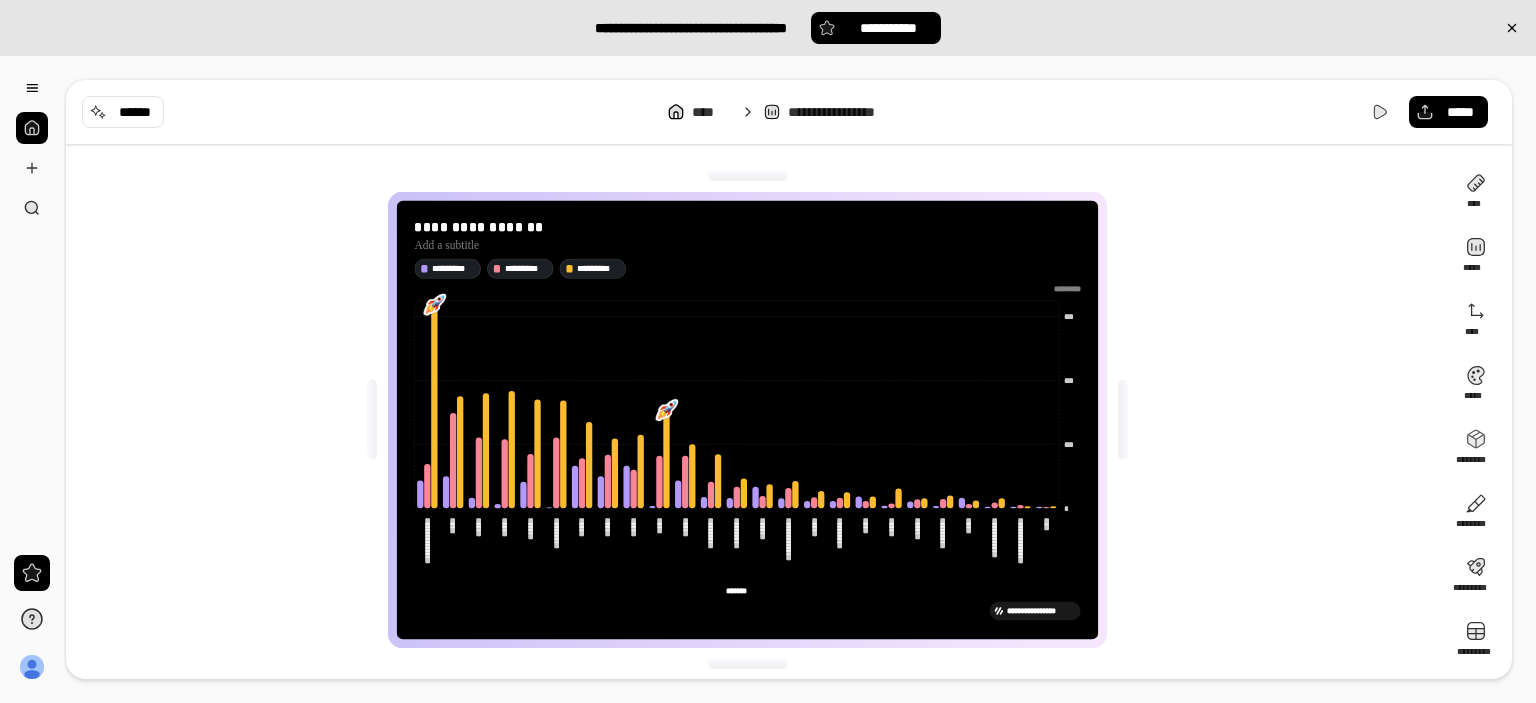 click on "**********" at bounding box center [755, 420] 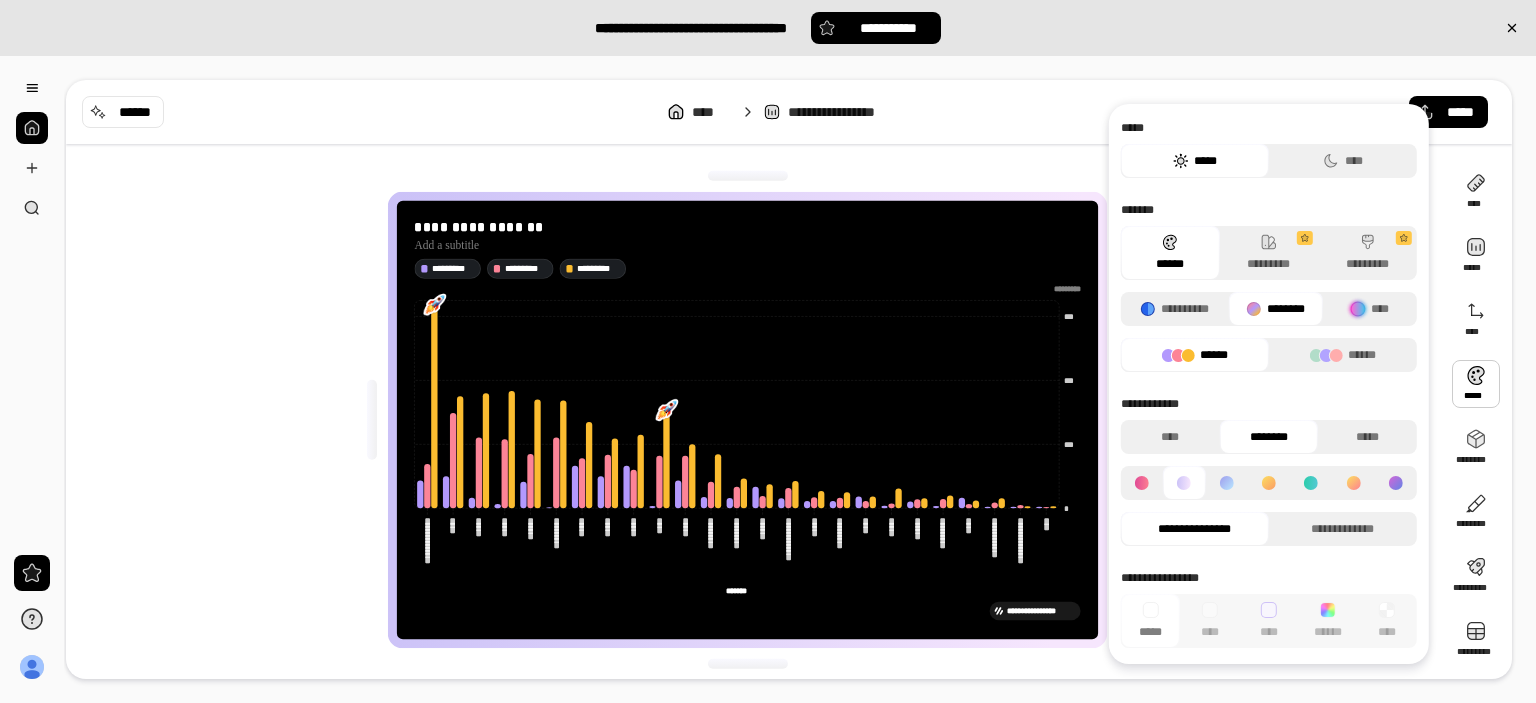 click on "**********" at bounding box center [755, 420] 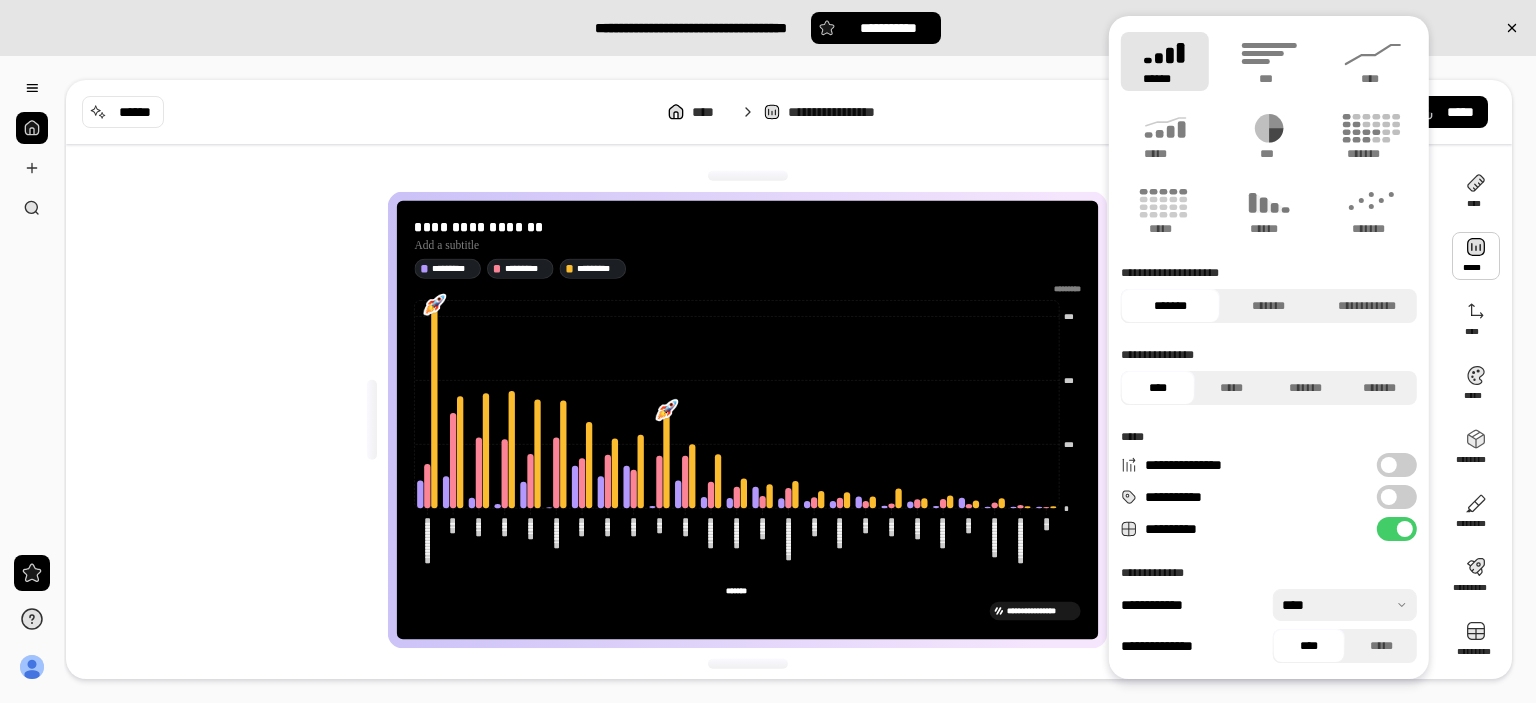 click at bounding box center [1476, 256] 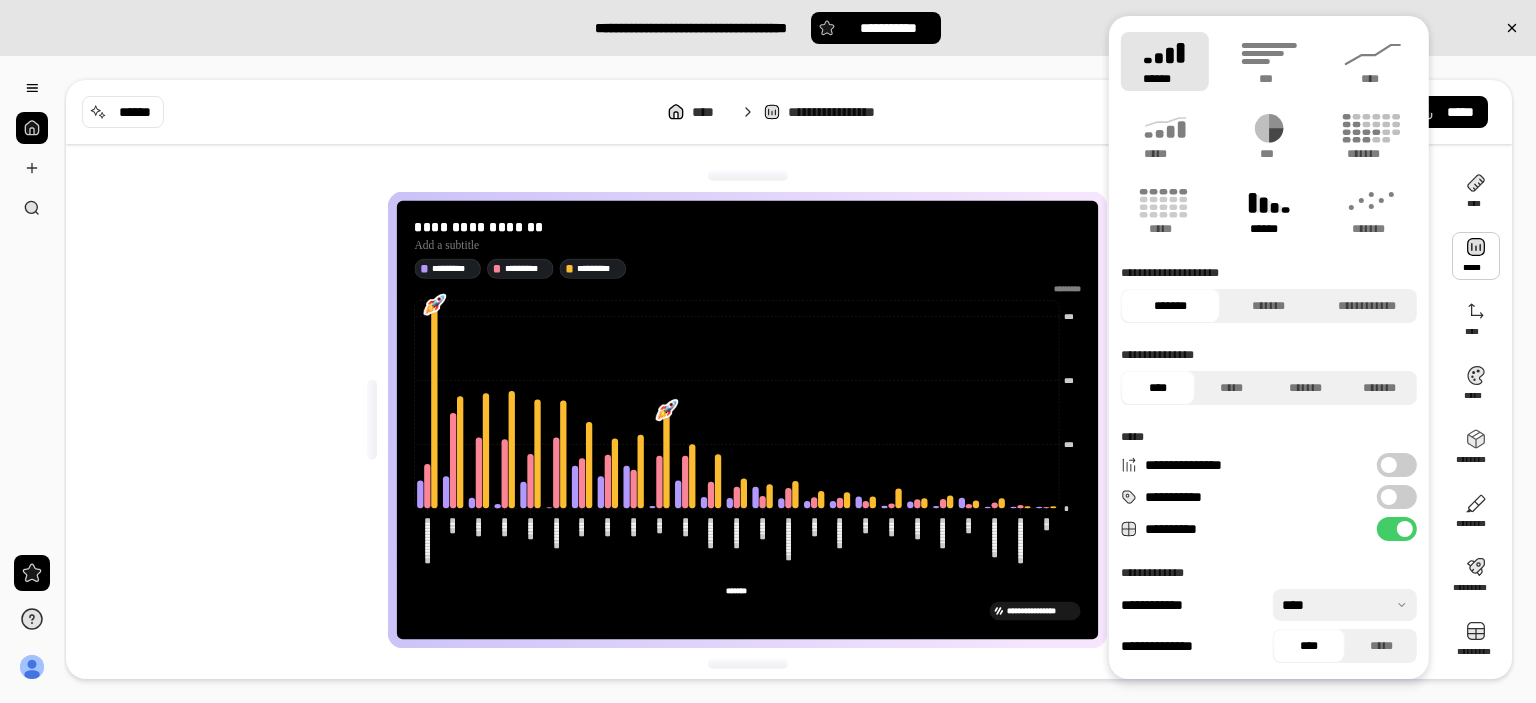 click on "******" at bounding box center (1269, 229) 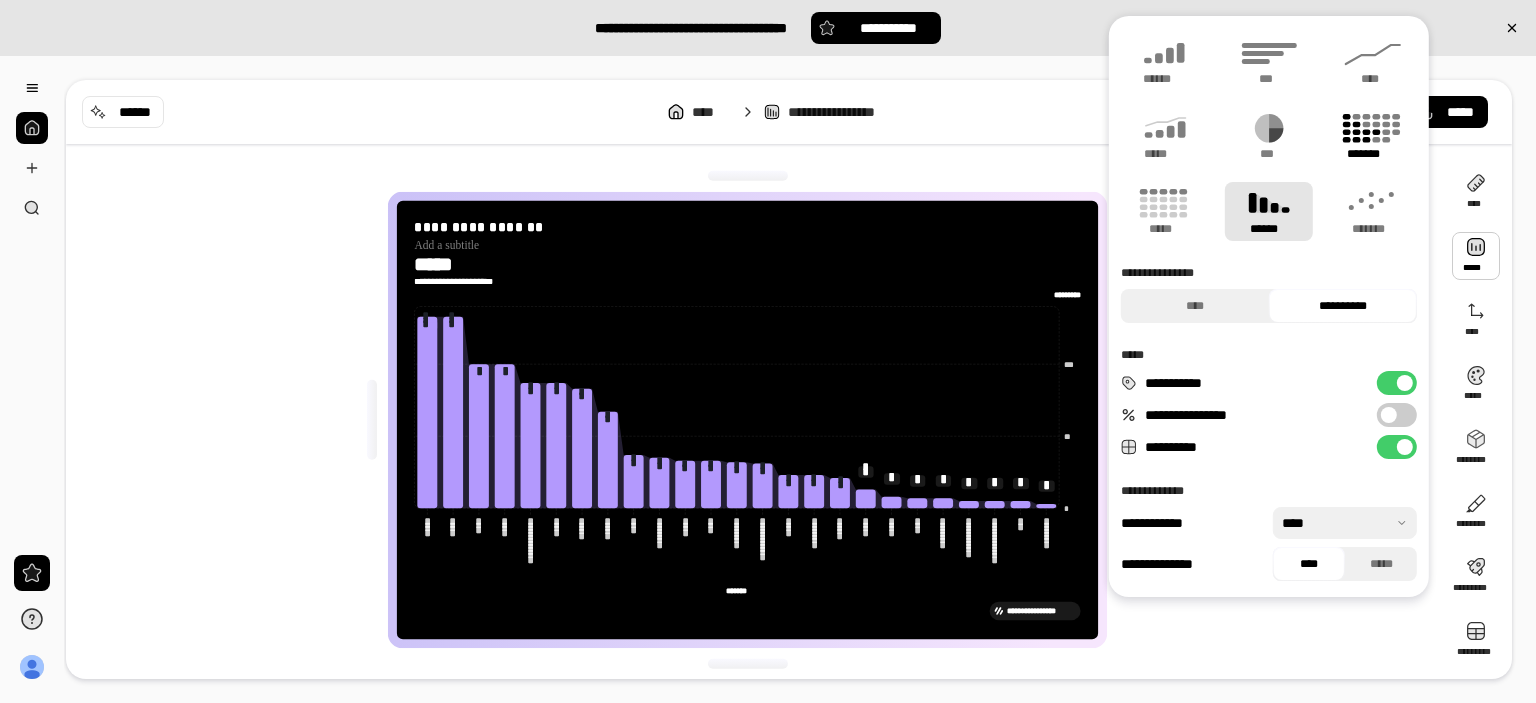 click 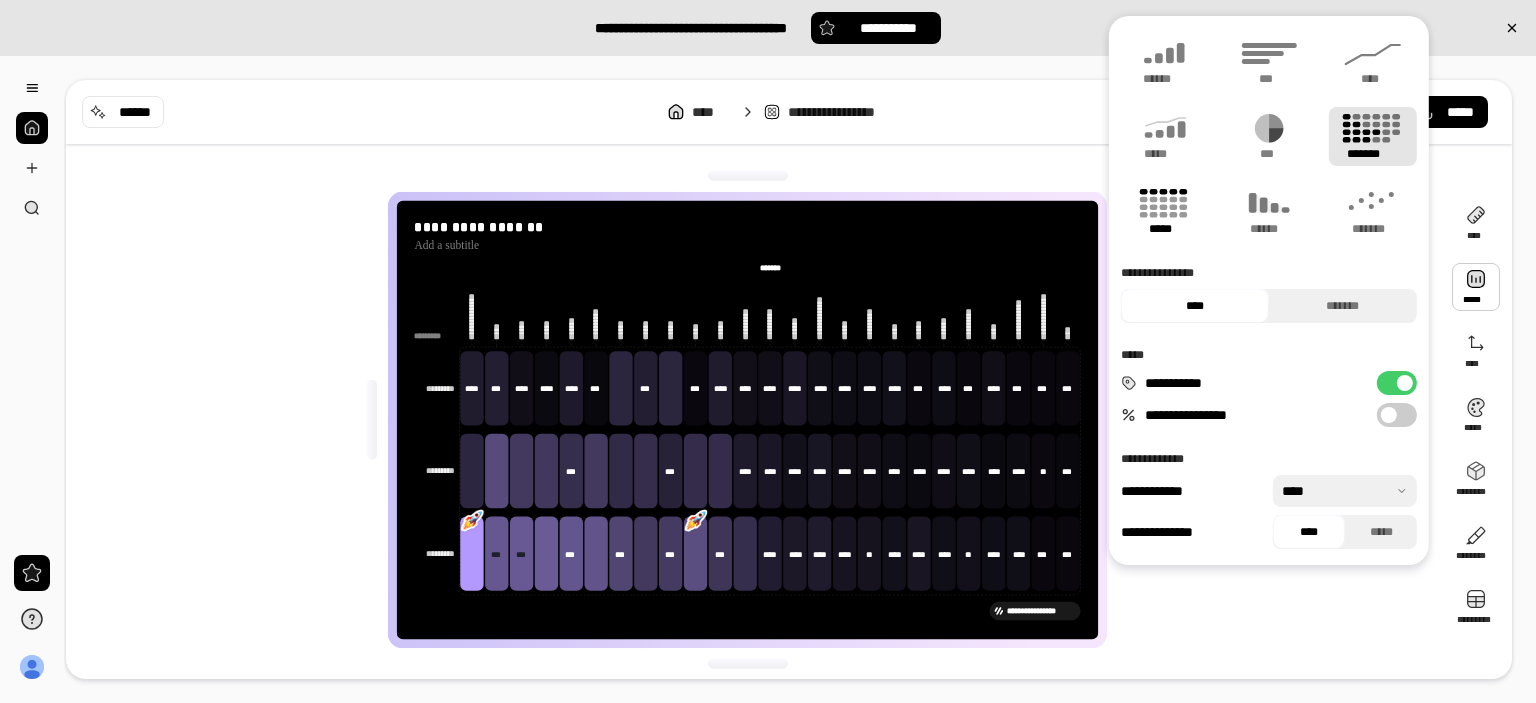 click 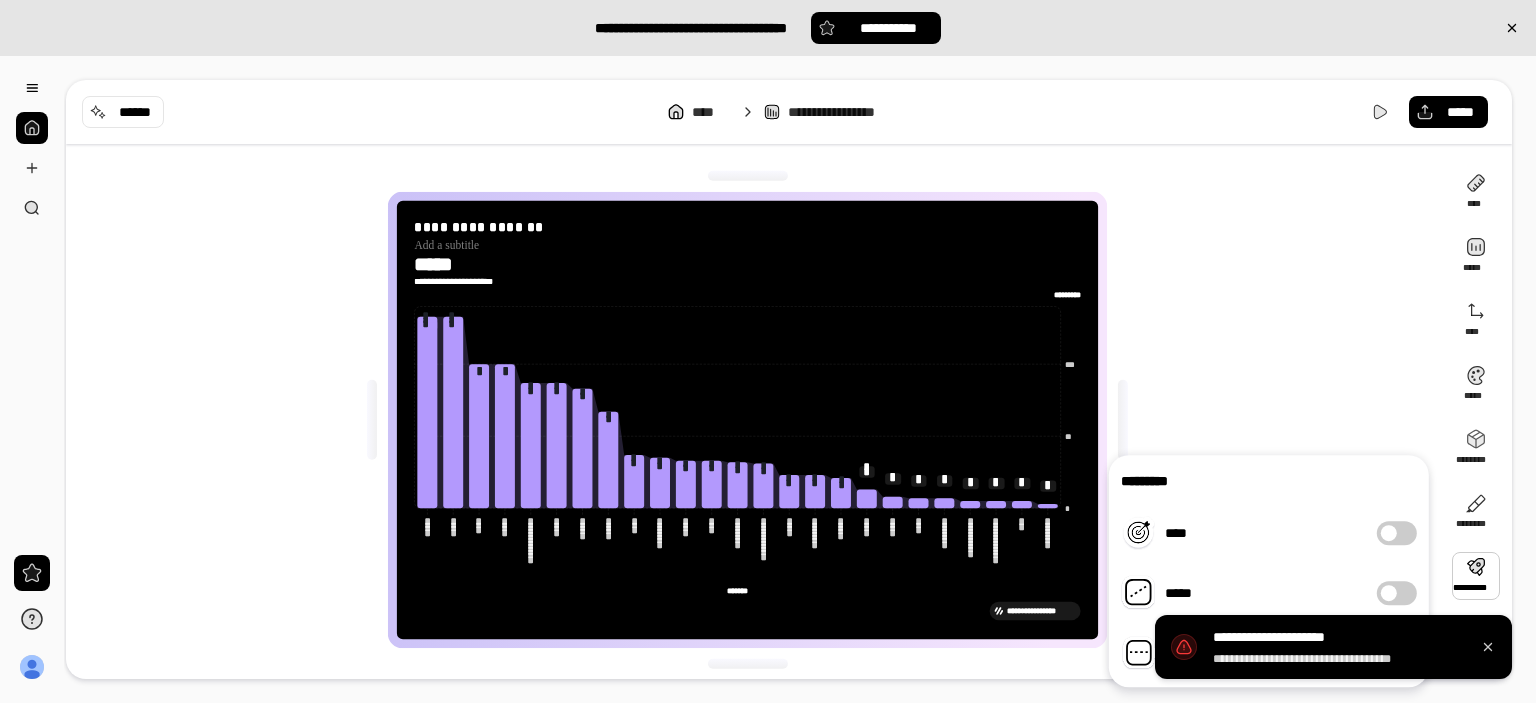 click on "****" at bounding box center [1397, 533] 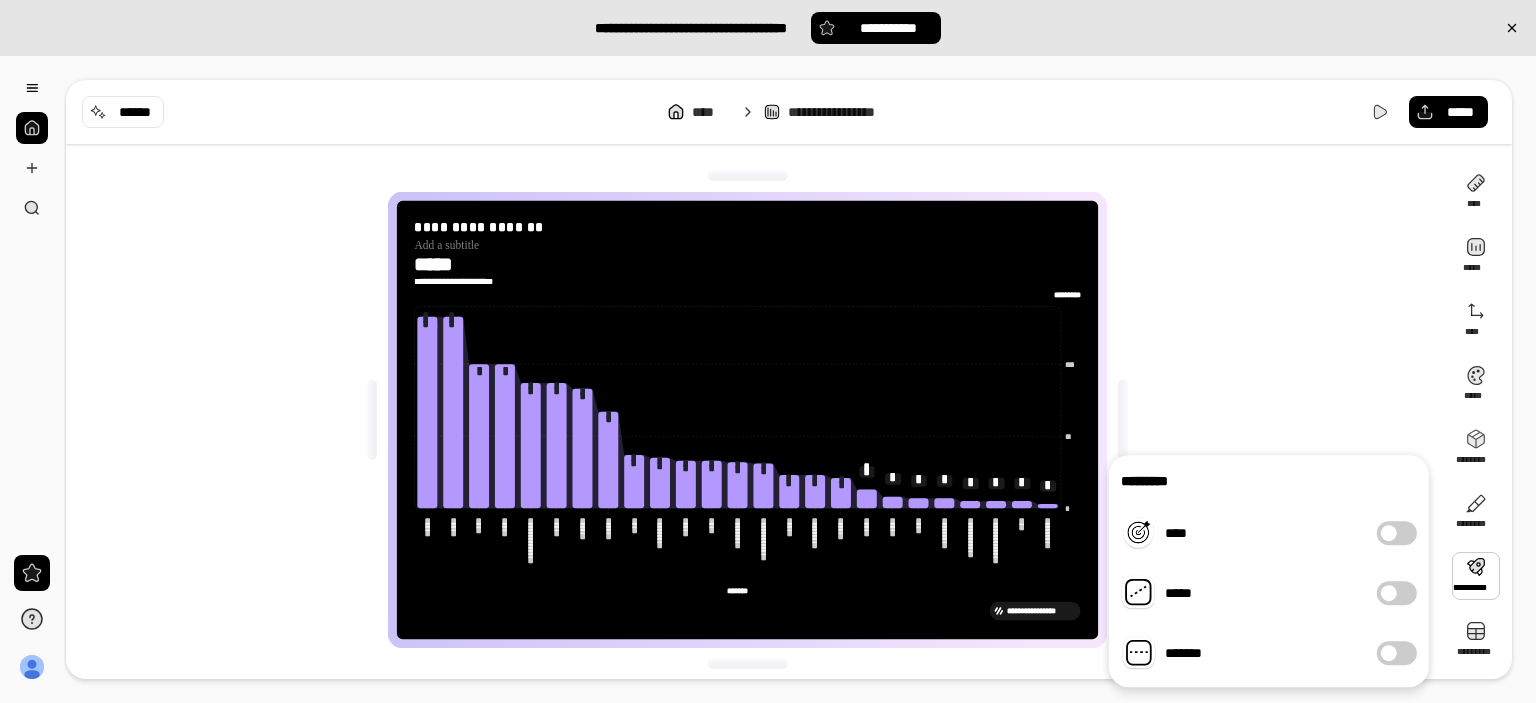 click at bounding box center [1389, 533] 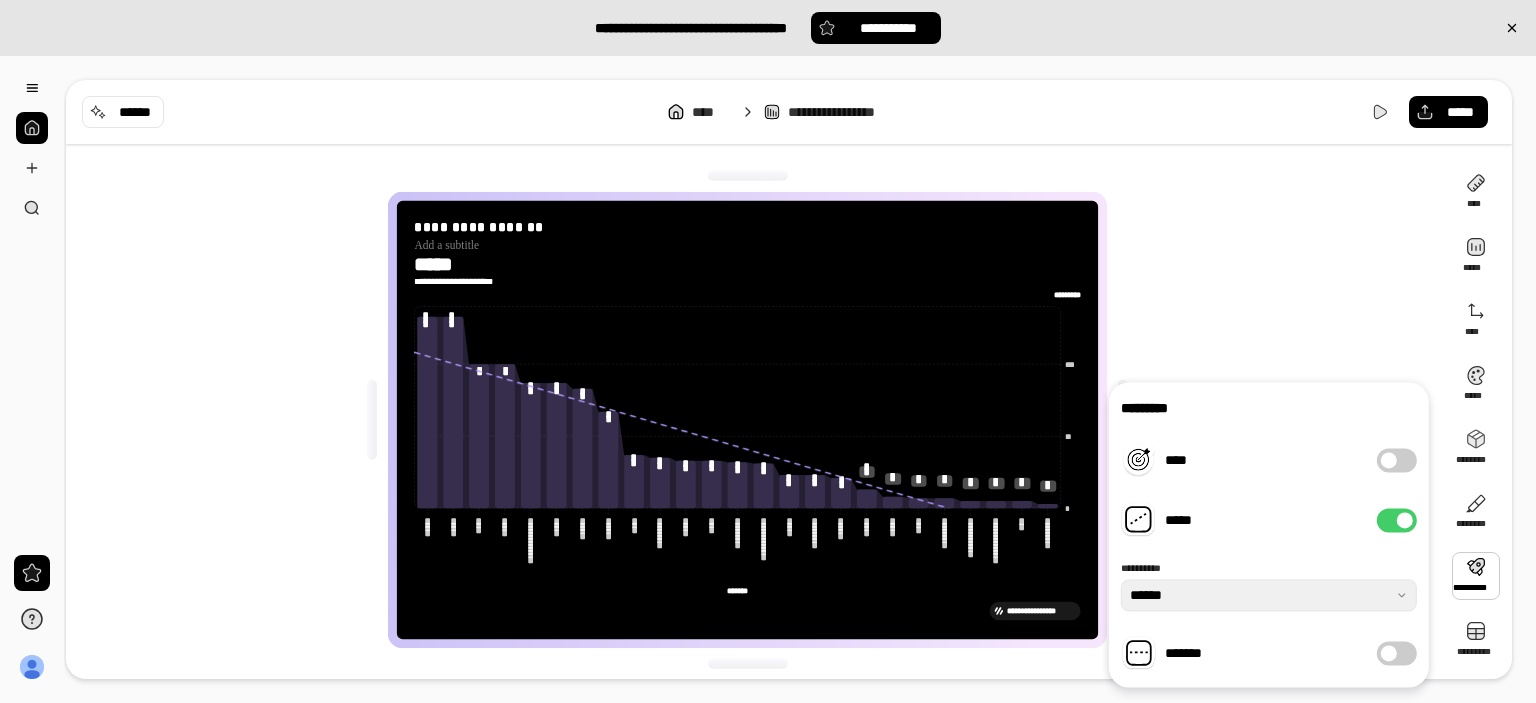click on "****" at bounding box center [1243, 460] 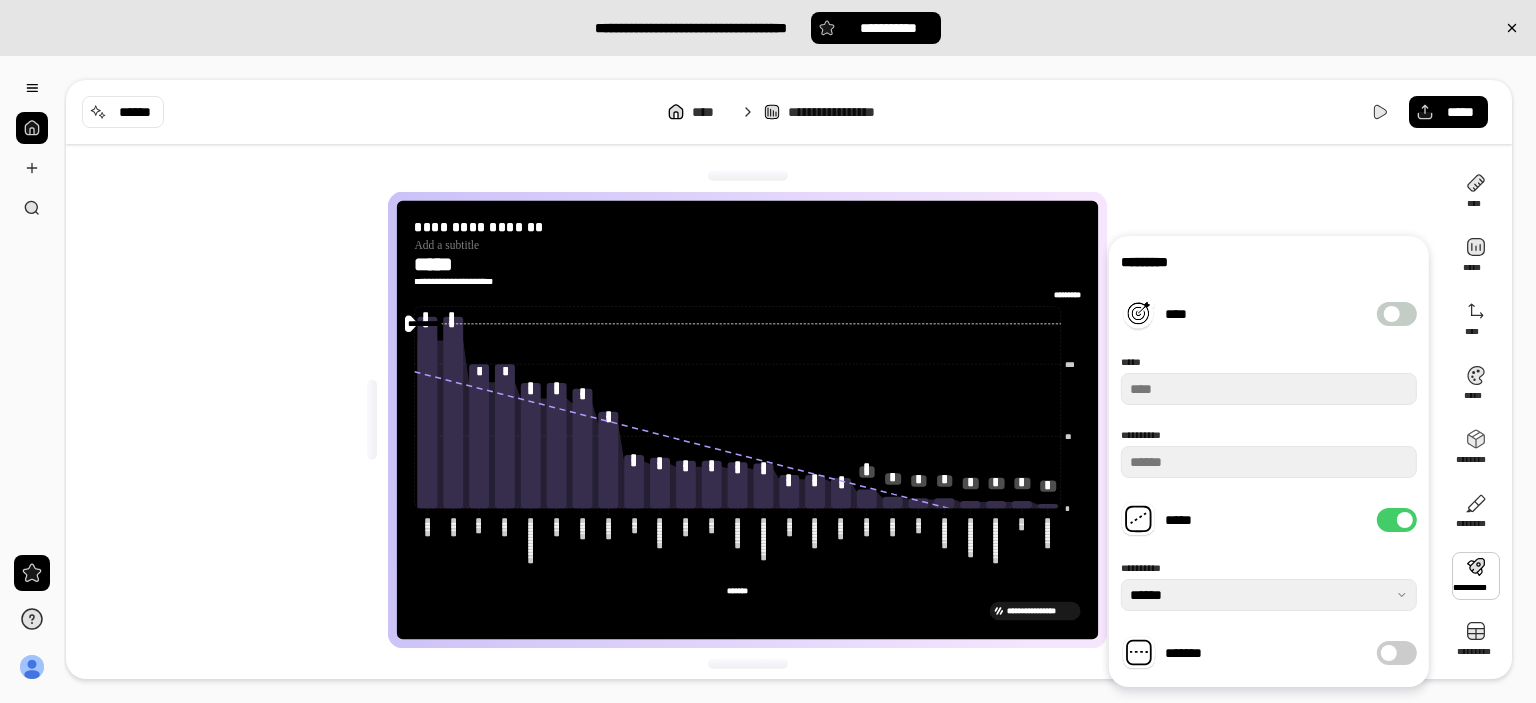 type on "*****" 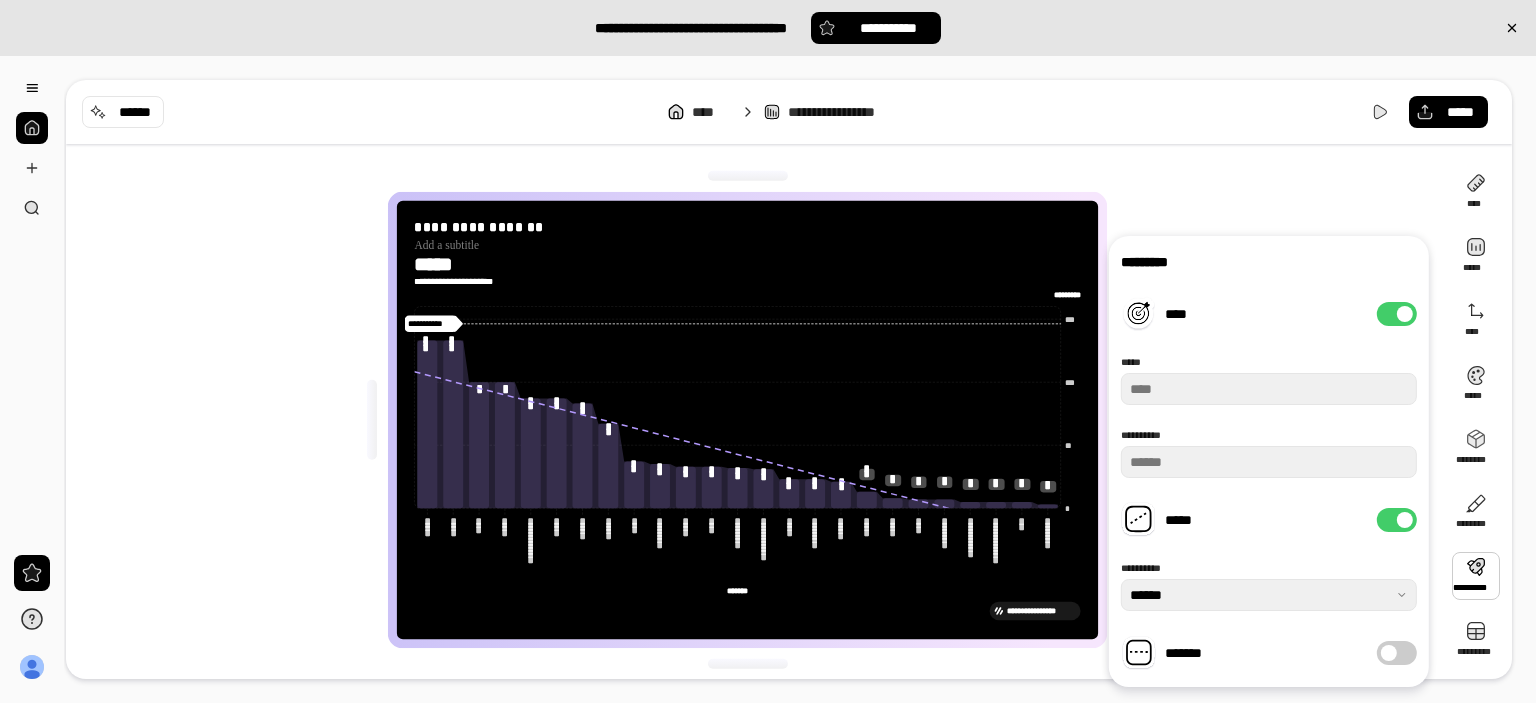 click on "*******" at bounding box center [1243, 653] 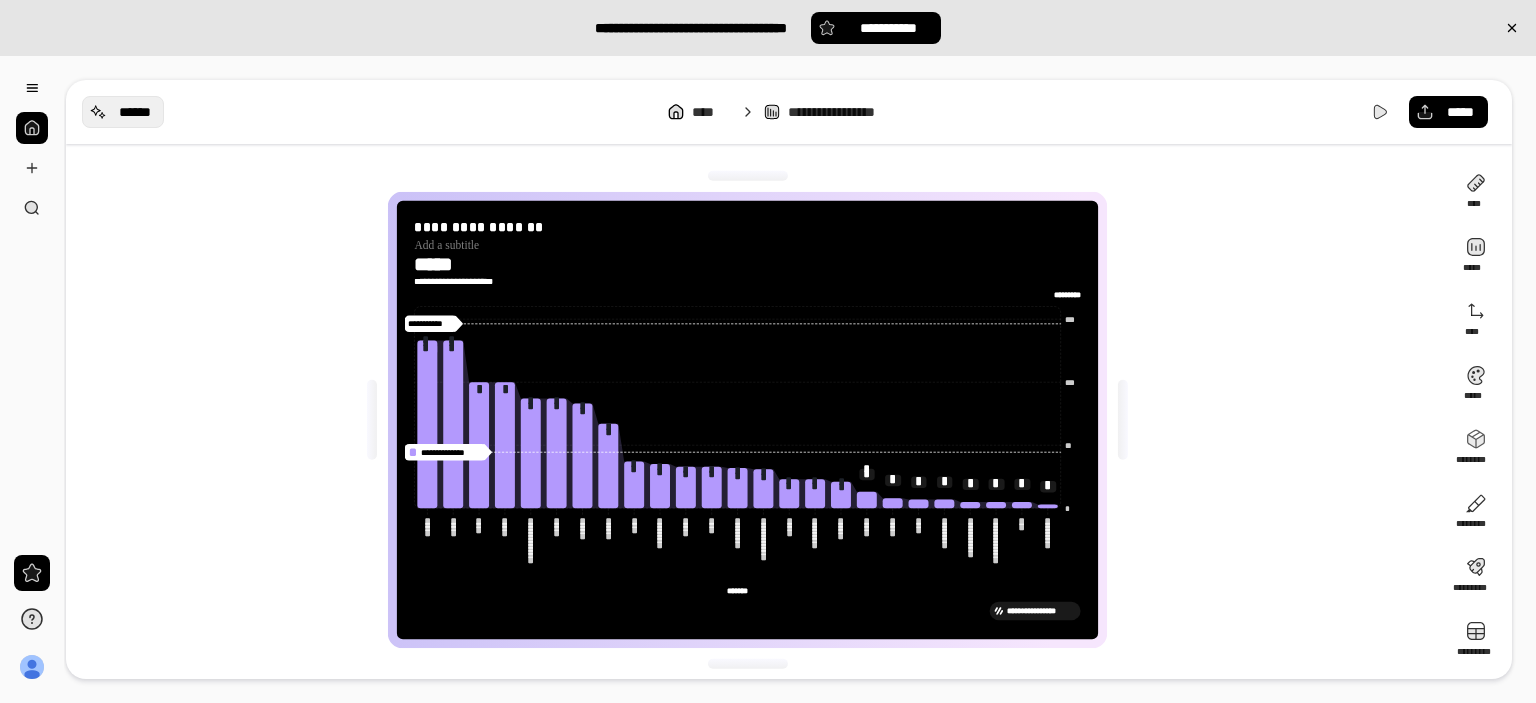 click on "******" at bounding box center [135, 112] 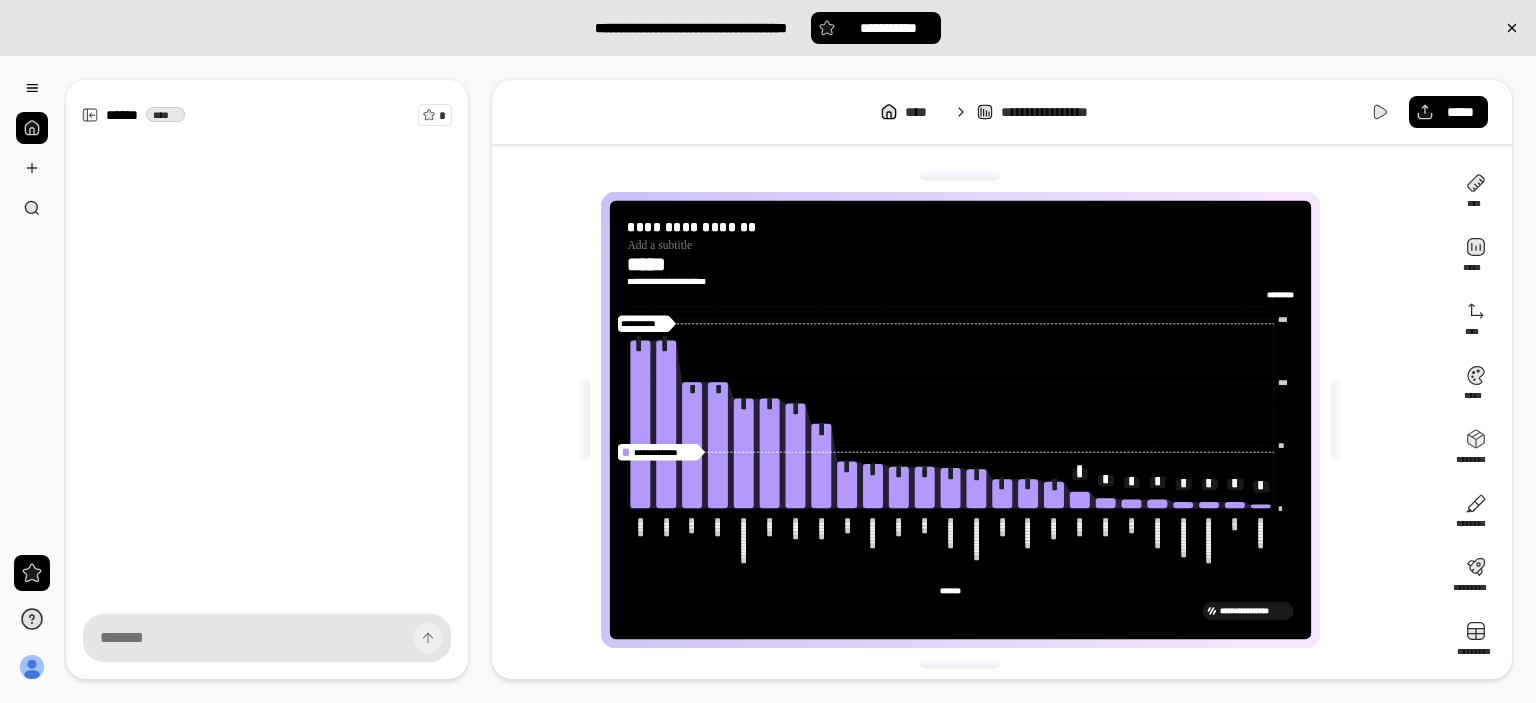 drag, startPoint x: 293, startPoint y: 638, endPoint x: 284, endPoint y: 631, distance: 11.401754 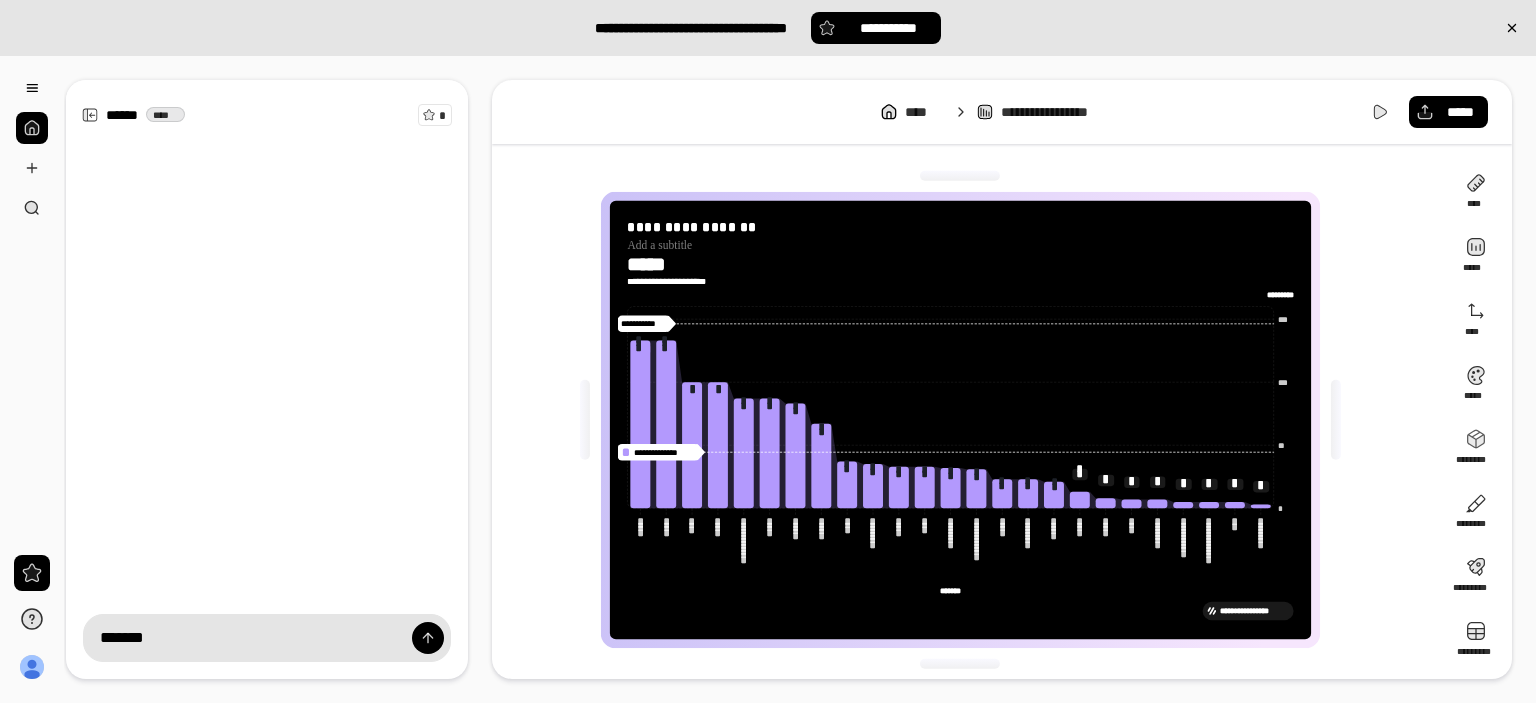type on "*******" 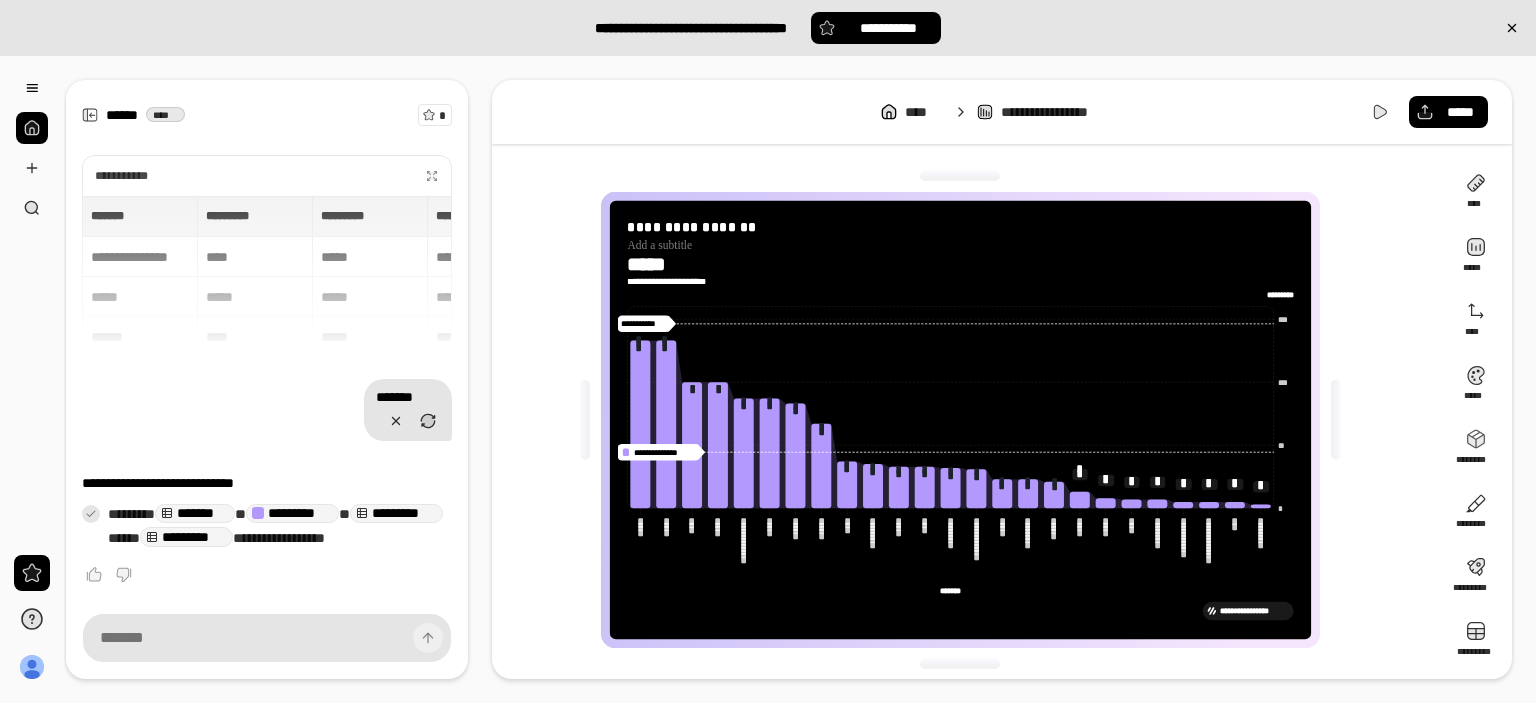 click on "**********" at bounding box center [267, 272] 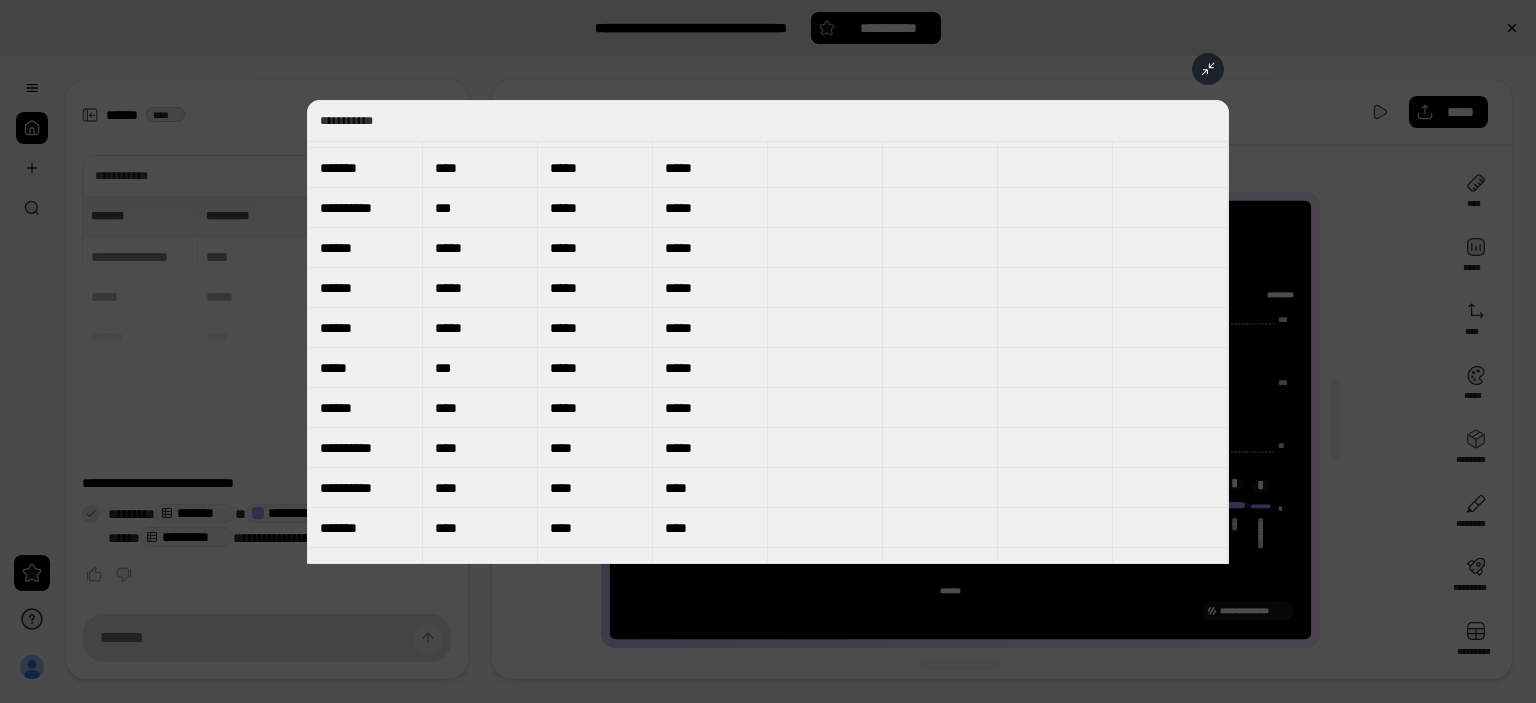 scroll, scrollTop: 0, scrollLeft: 0, axis: both 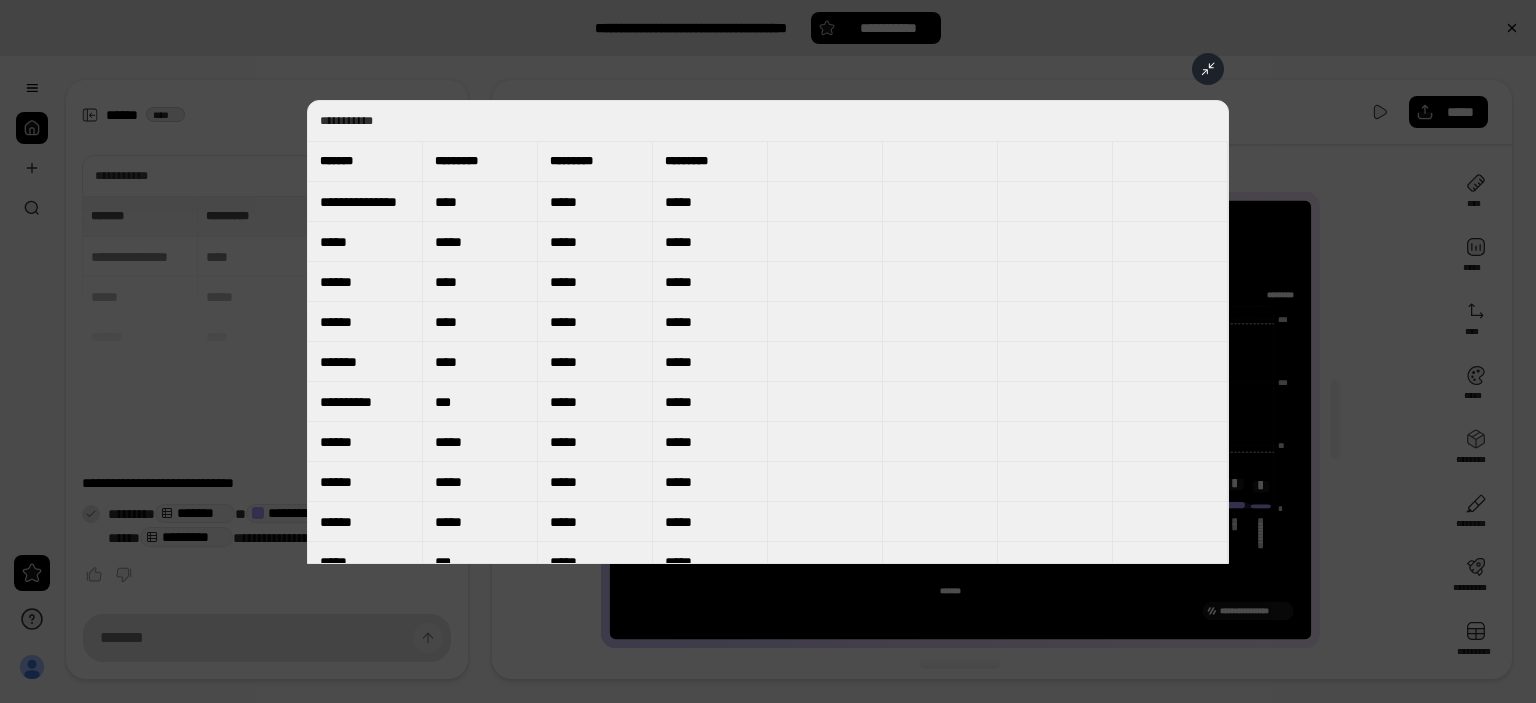 click 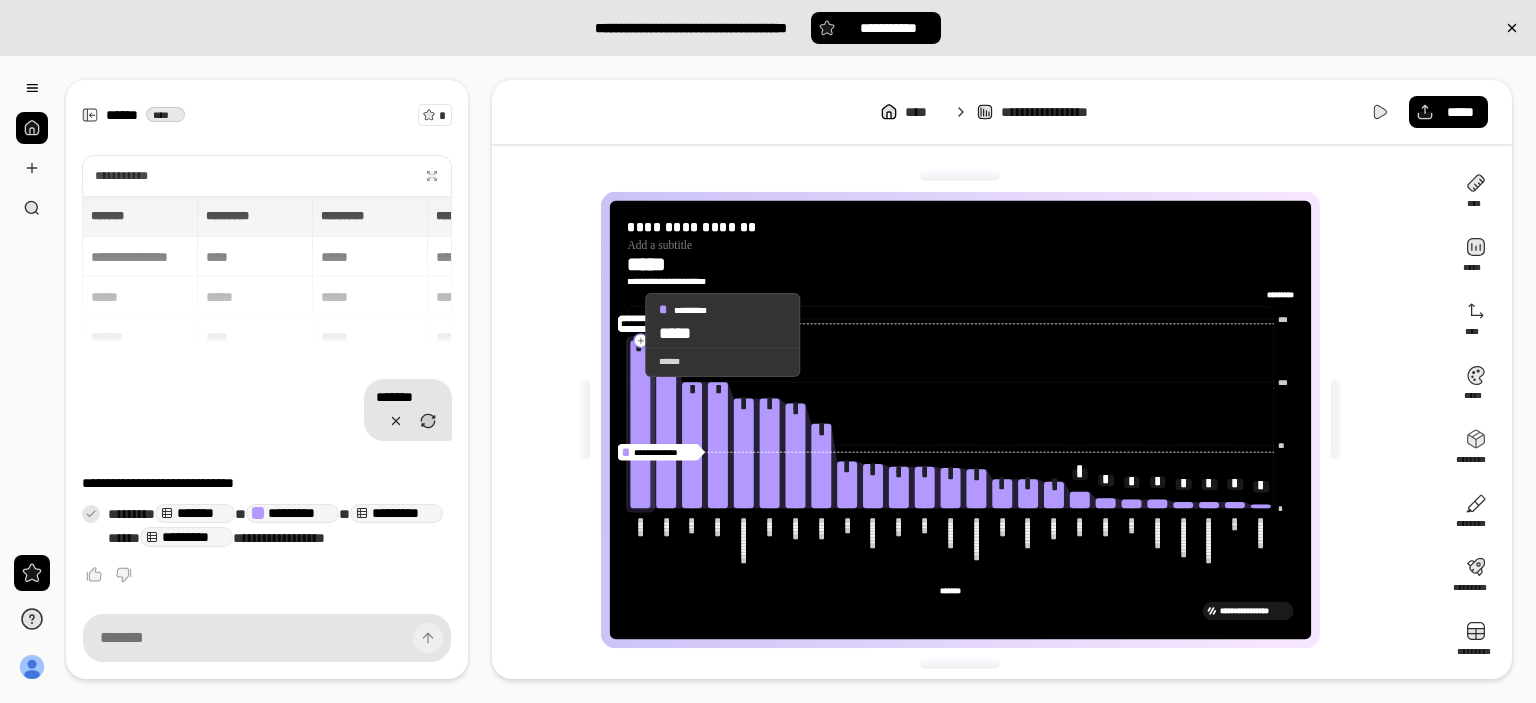 drag, startPoint x: 633, startPoint y: 319, endPoint x: 628, endPoint y: 335, distance: 16.763054 